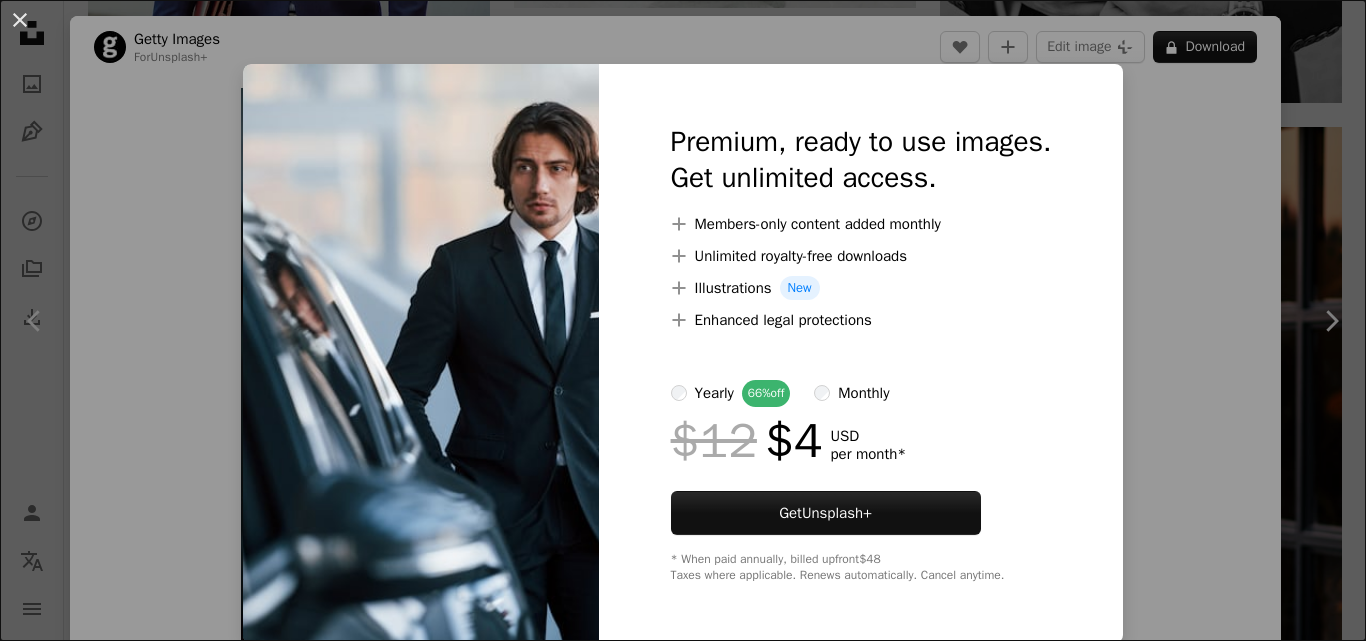 scroll, scrollTop: 2802, scrollLeft: 0, axis: vertical 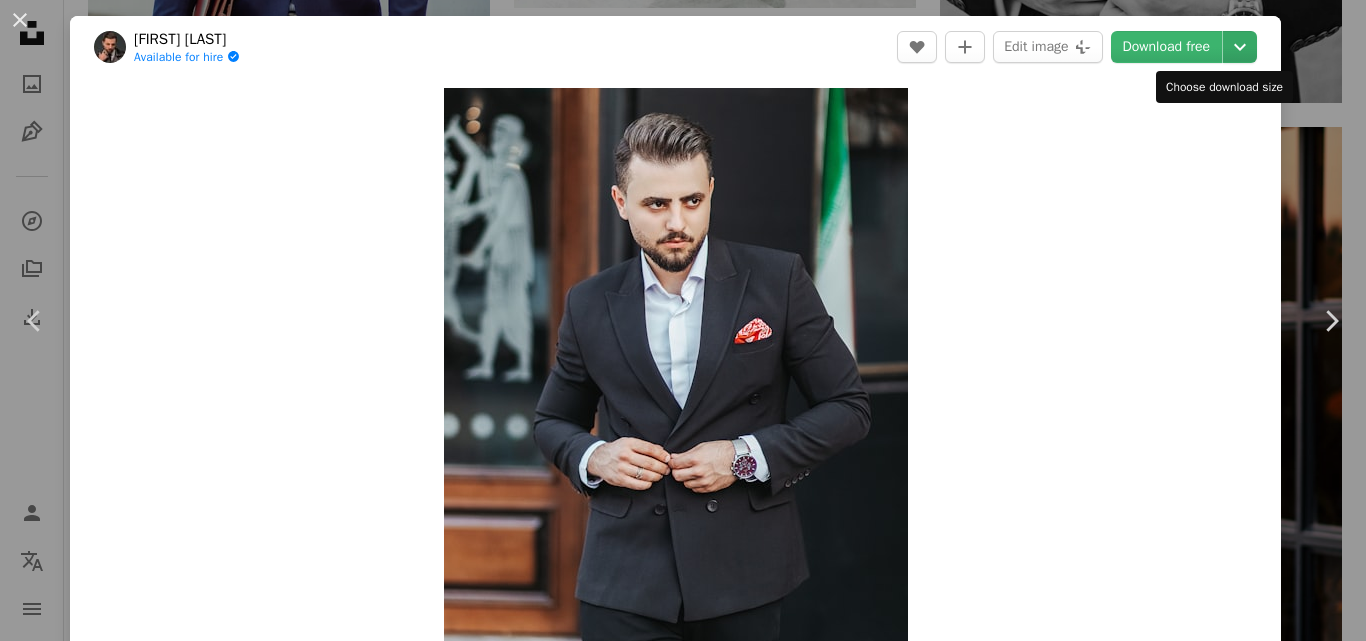 click on "Chevron down" 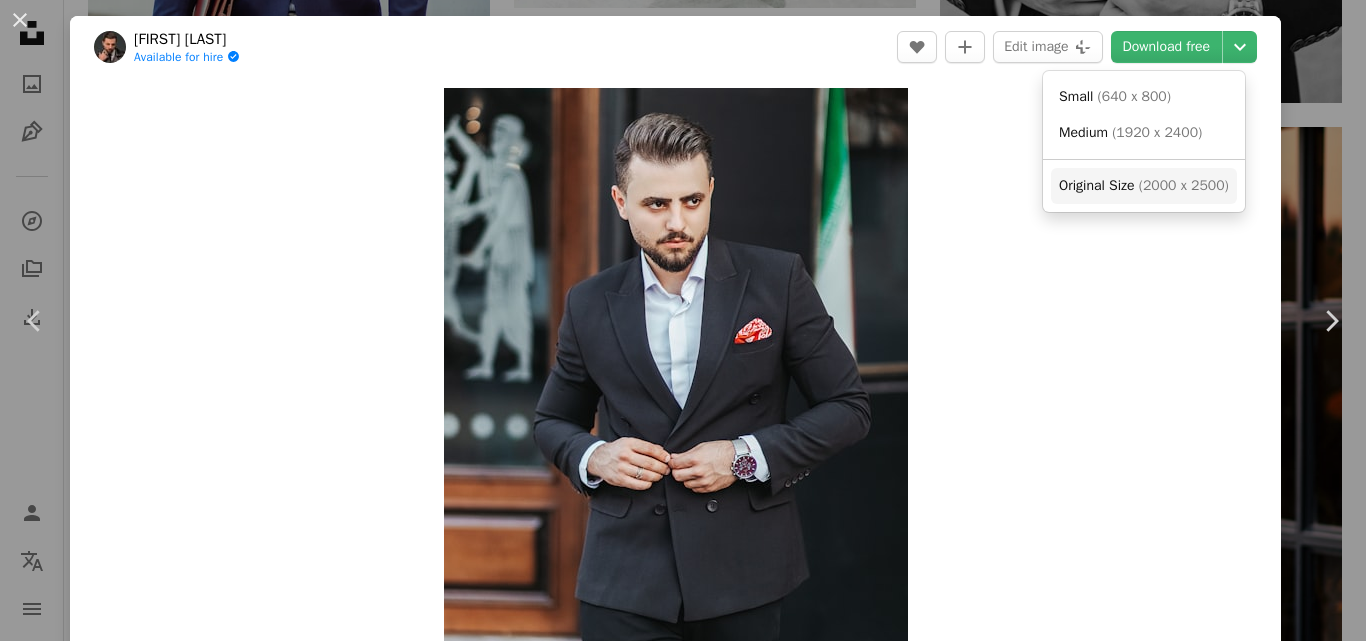 click on "( 2000 x 2500 )" at bounding box center [1184, 185] 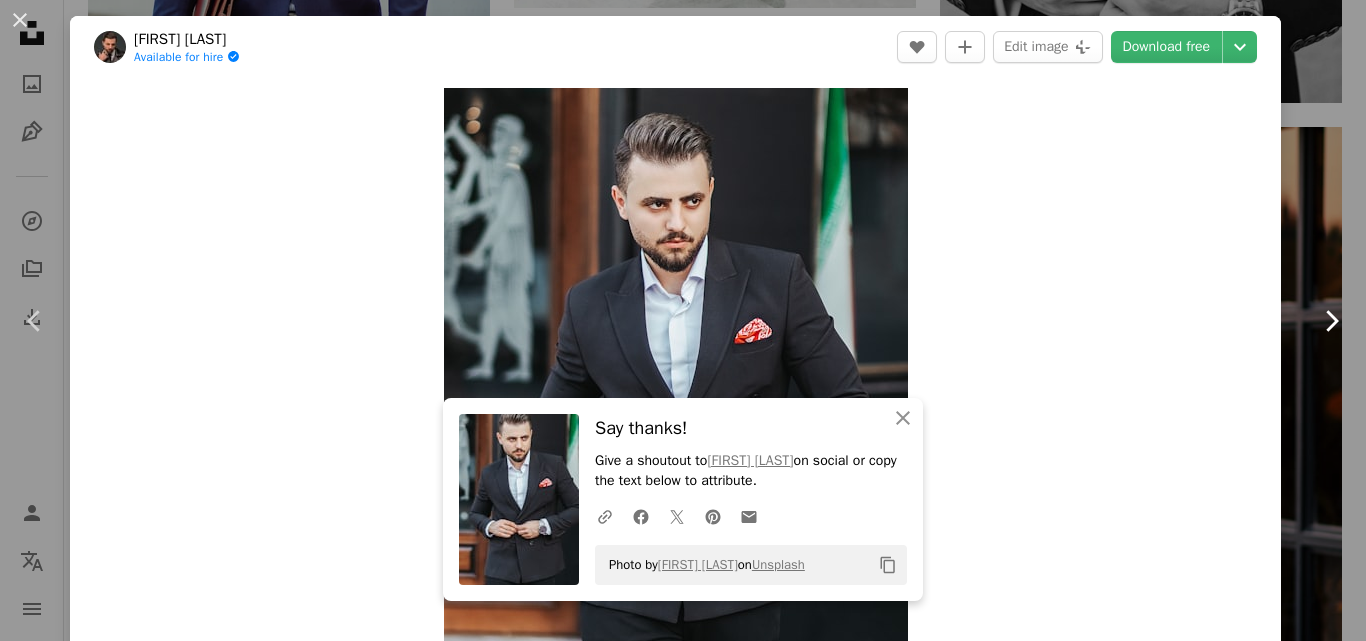 click on "Chevron right" 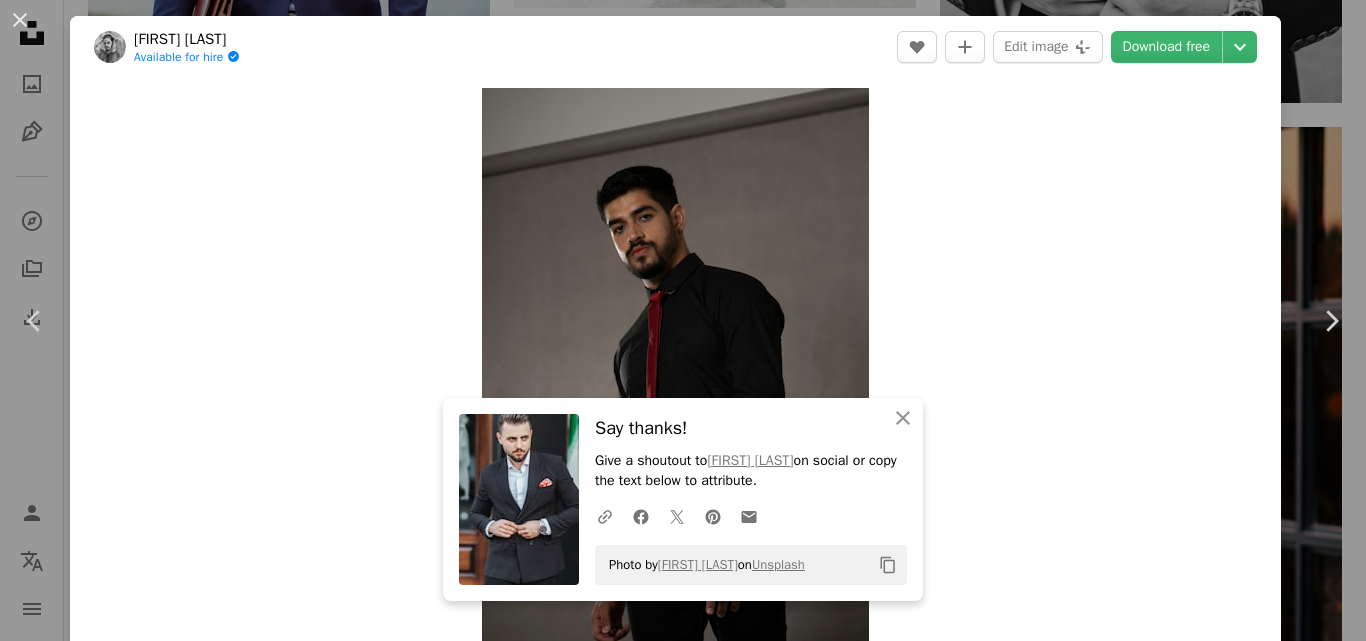 click on "Zoom in" at bounding box center (675, 378) 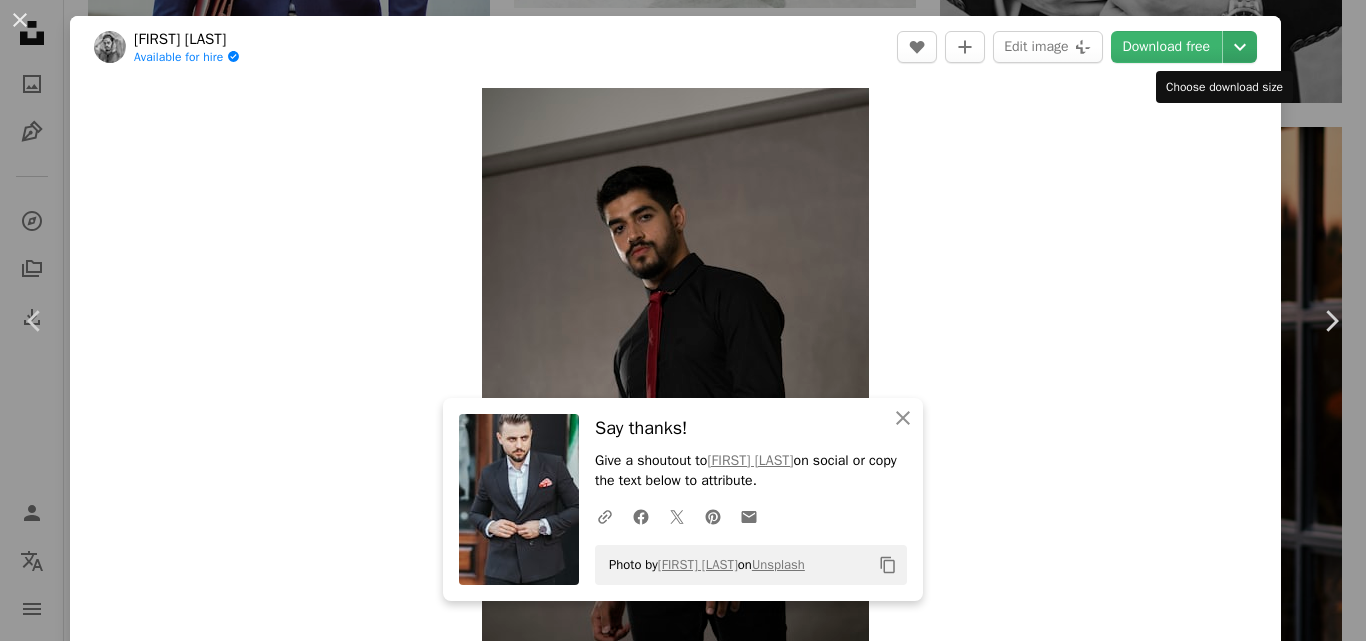 click on "Chevron down" 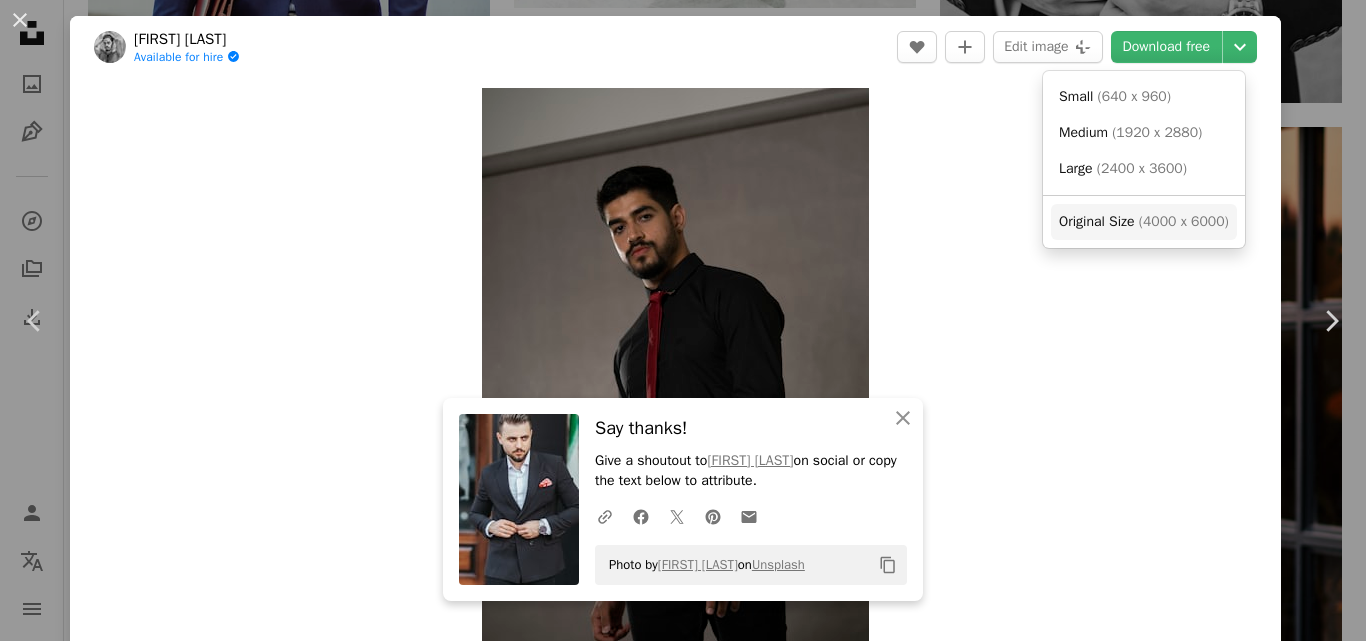 click on "( 4000 x 6000 )" at bounding box center (1184, 221) 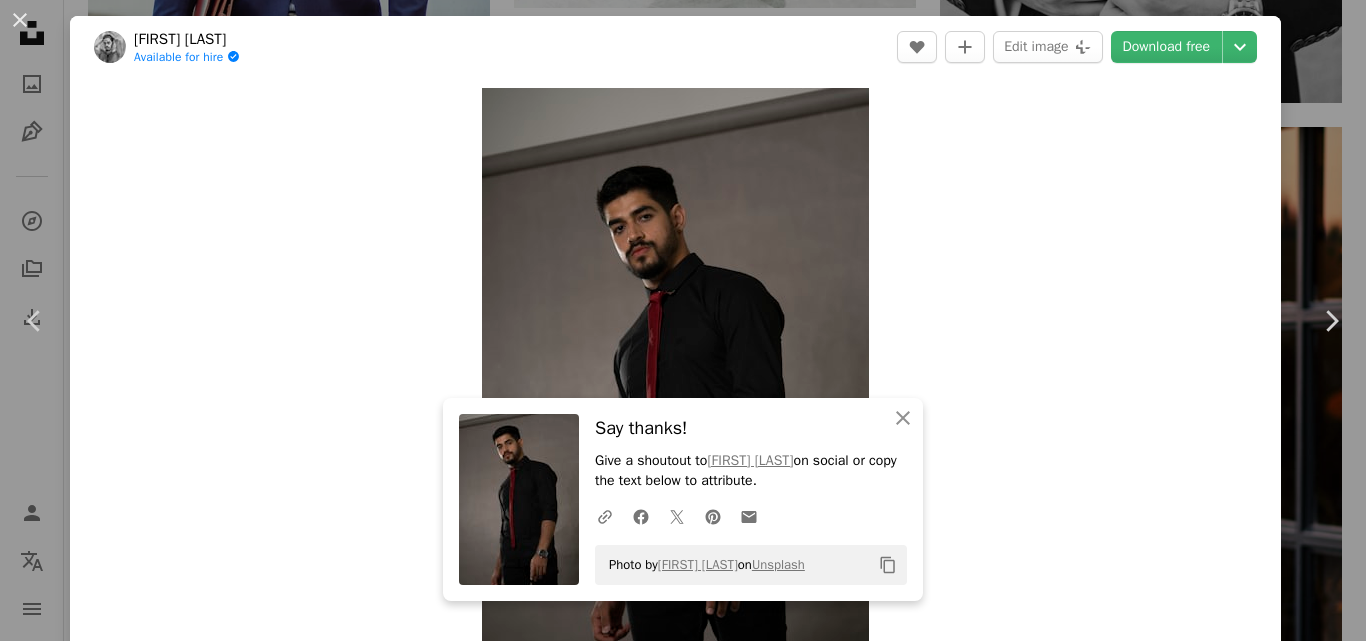 type 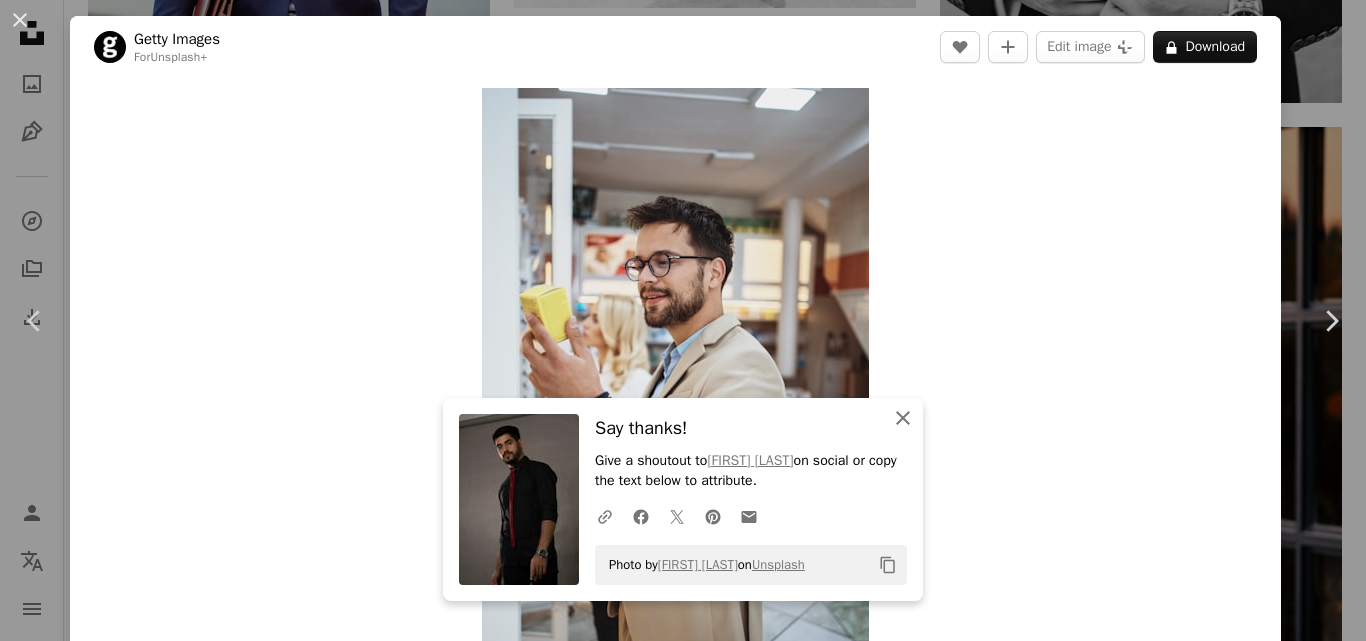 click 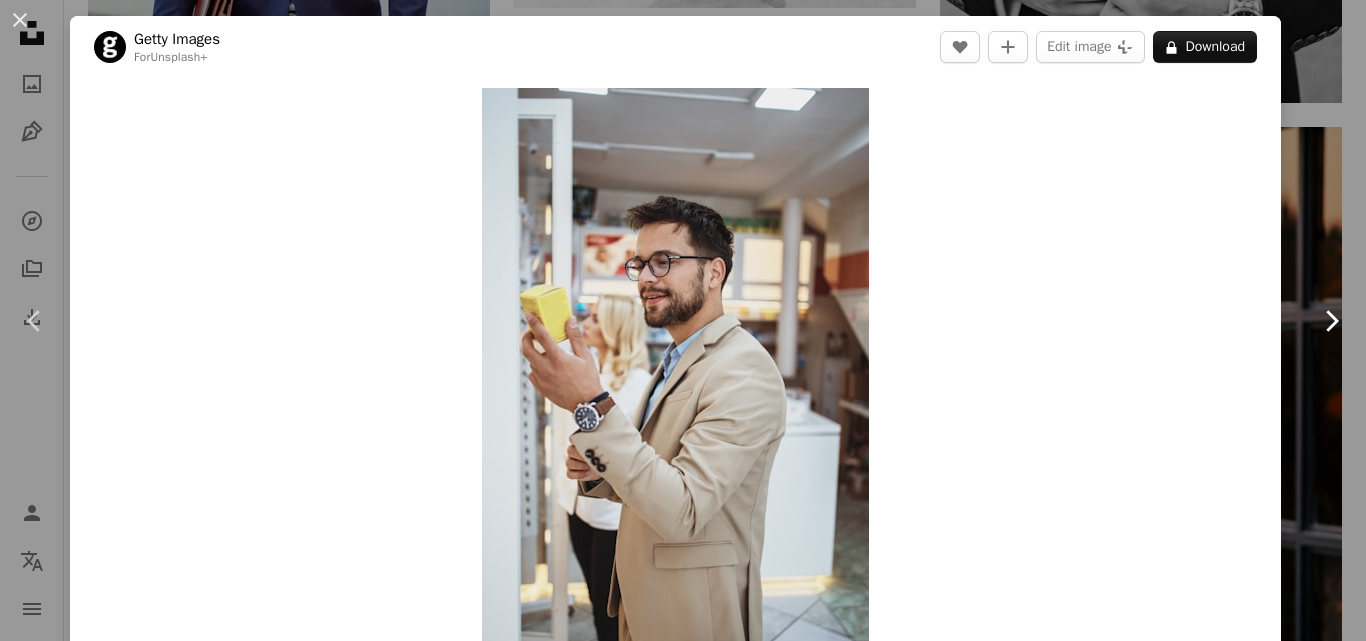 click on "Chevron right" 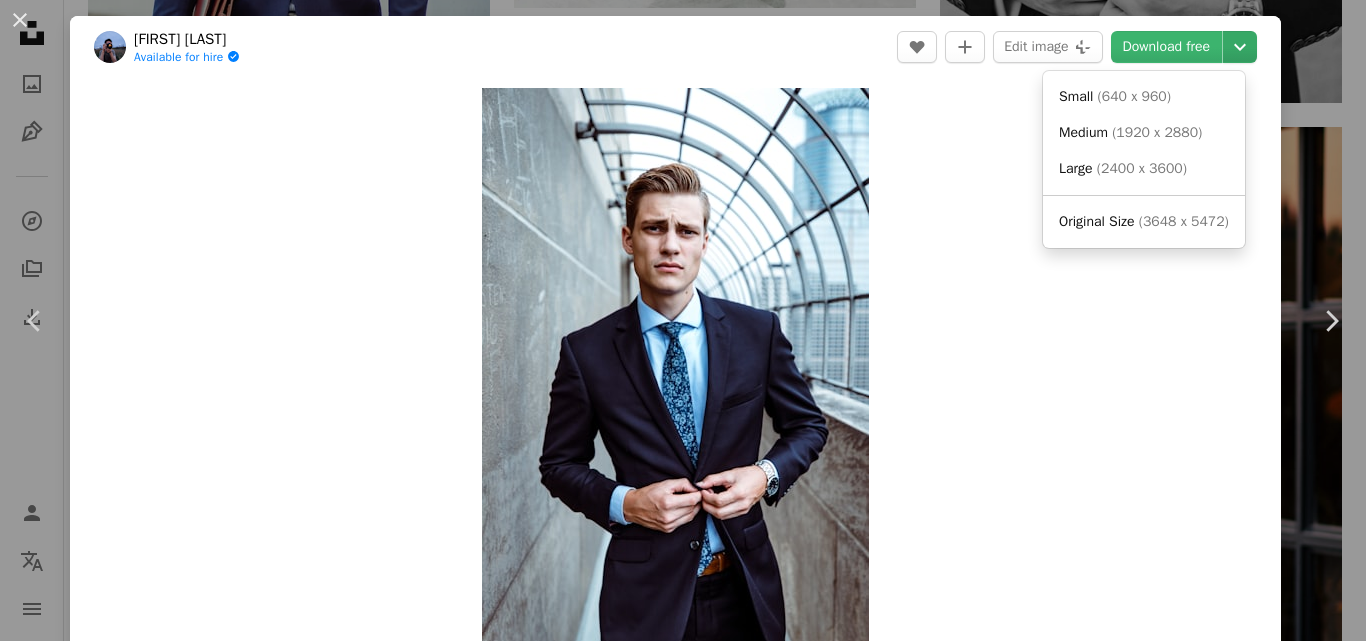 click 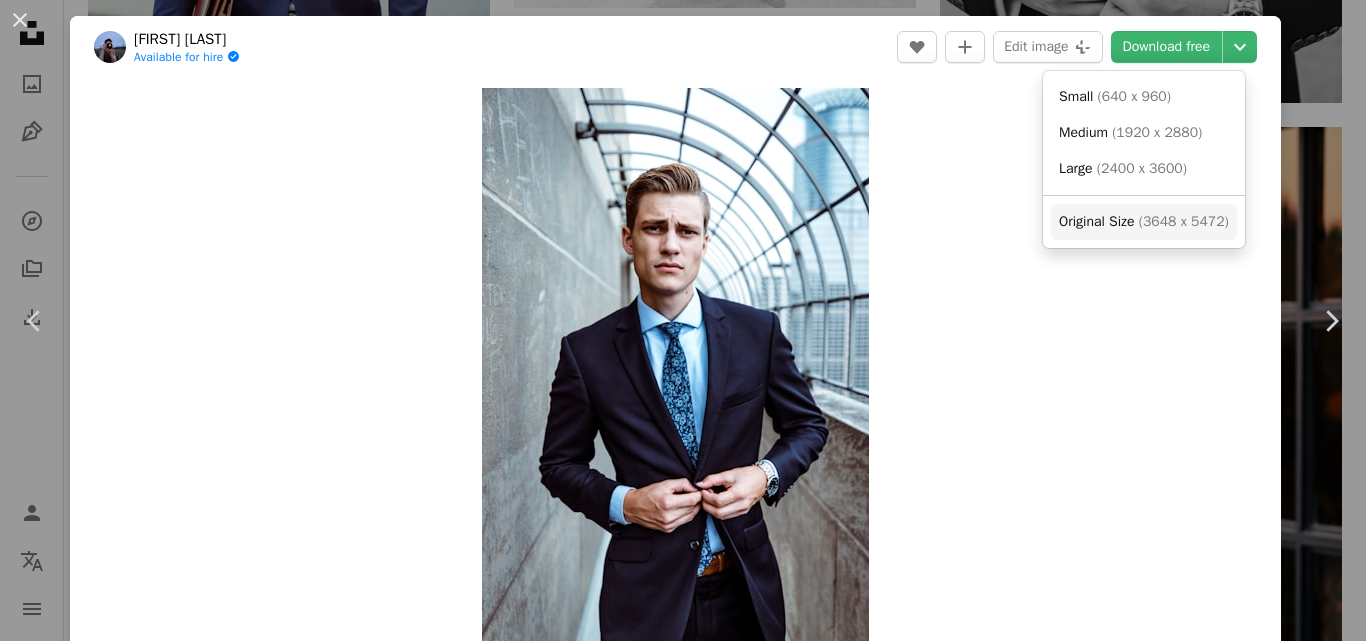 click on "Original Size" at bounding box center (1096, 221) 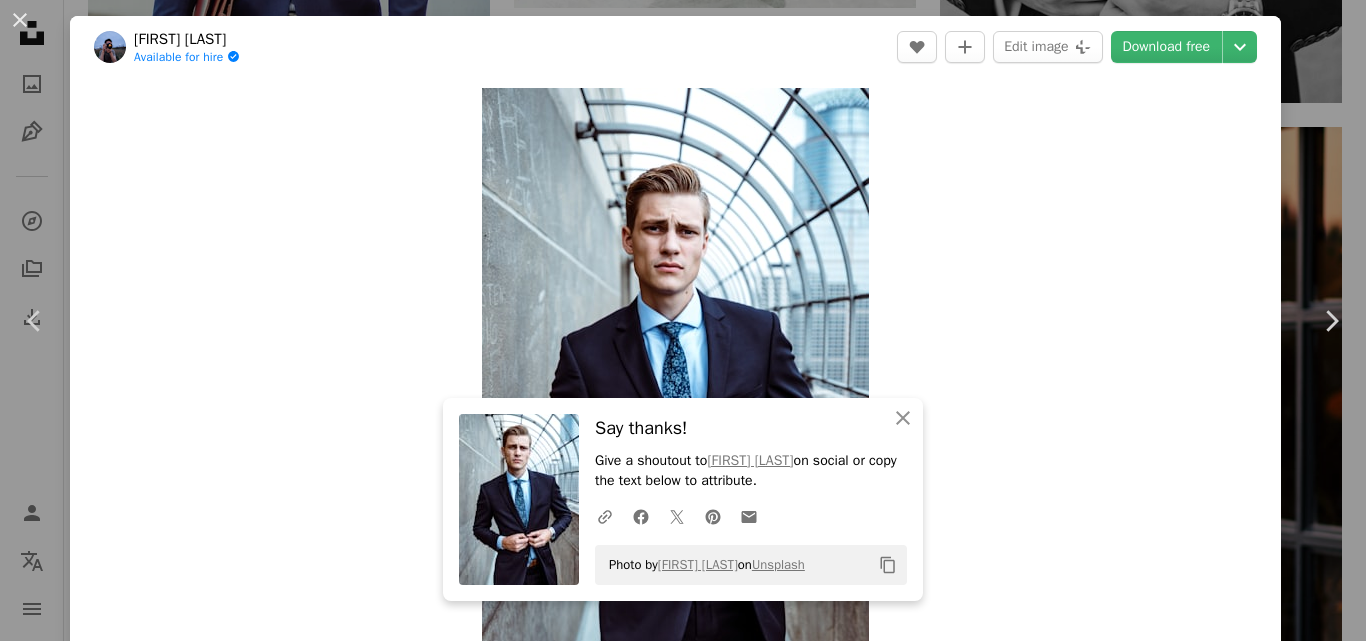 click on "Zoom in" at bounding box center [675, 378] 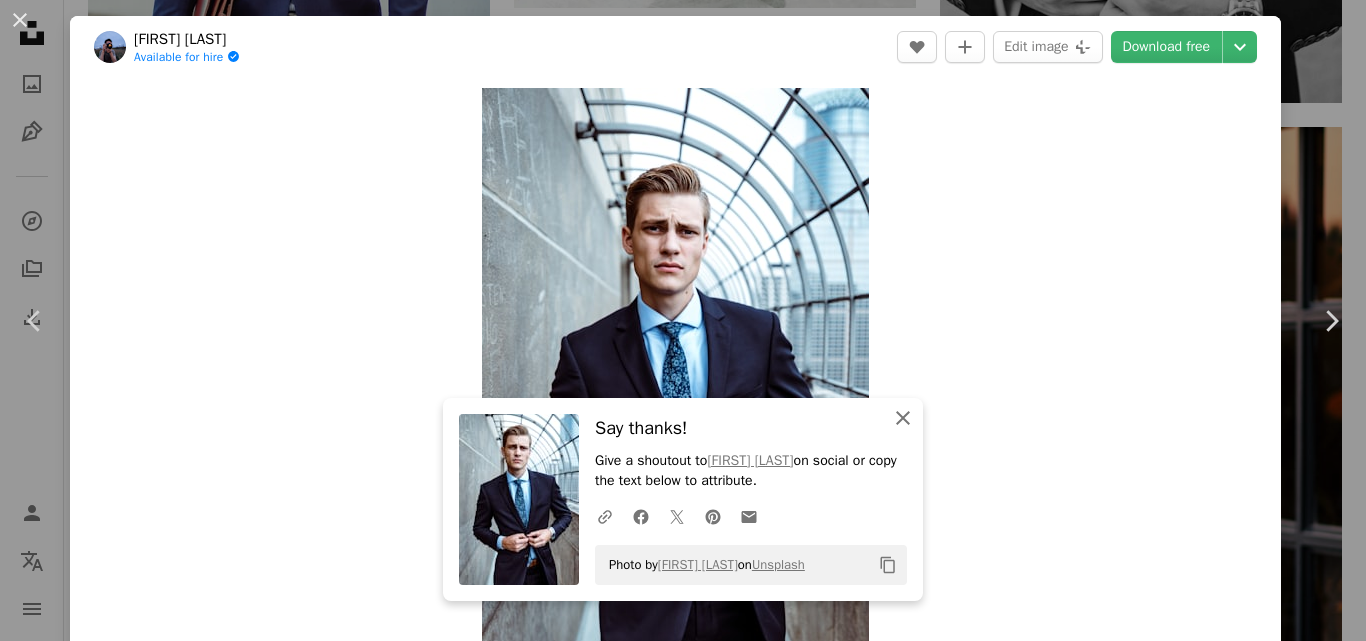 click 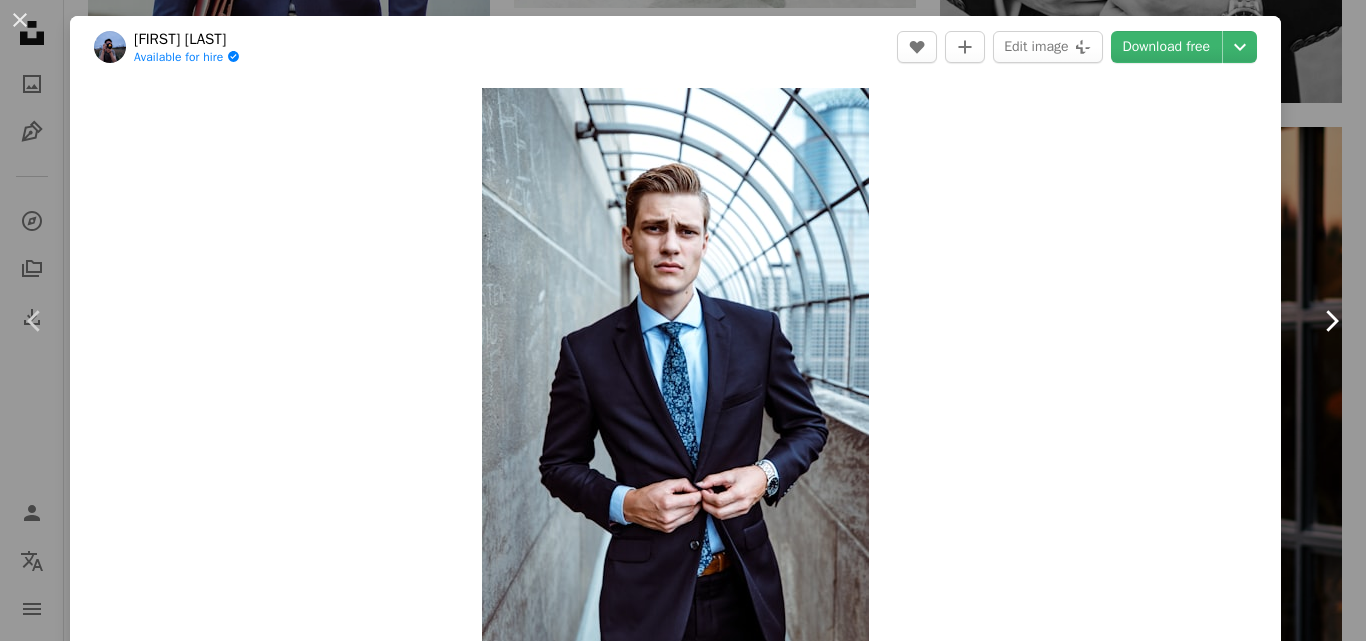 click on "Chevron right" 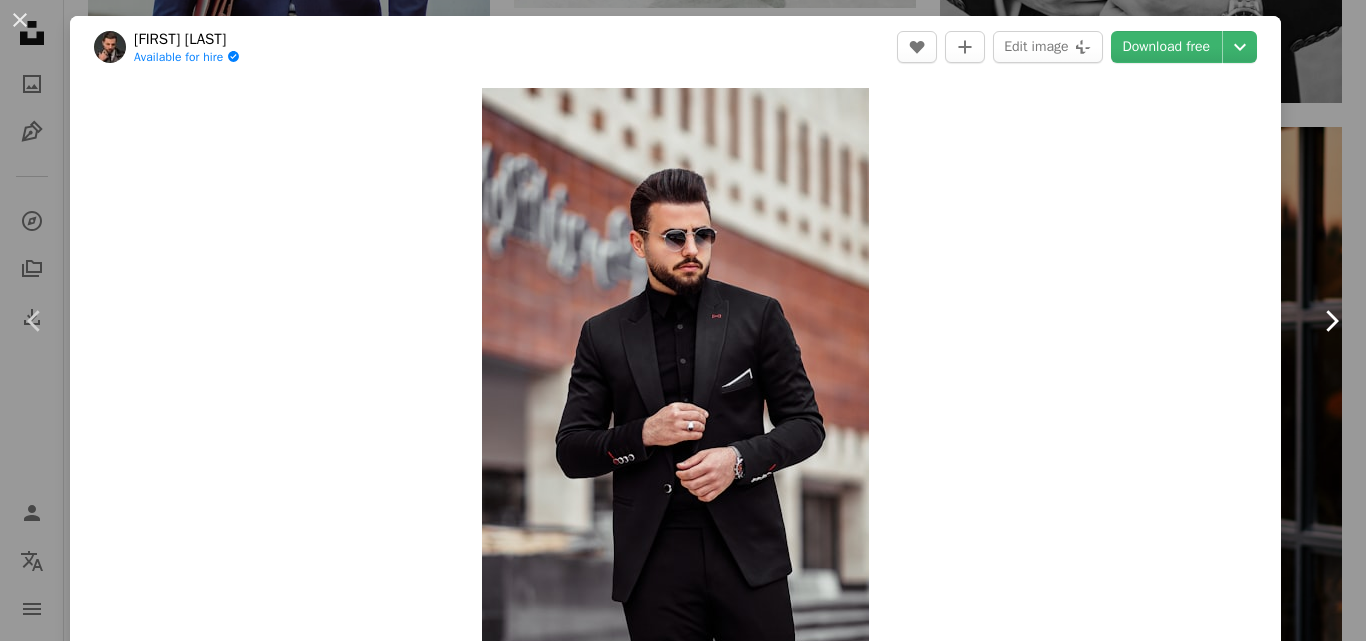 click on "Chevron right" 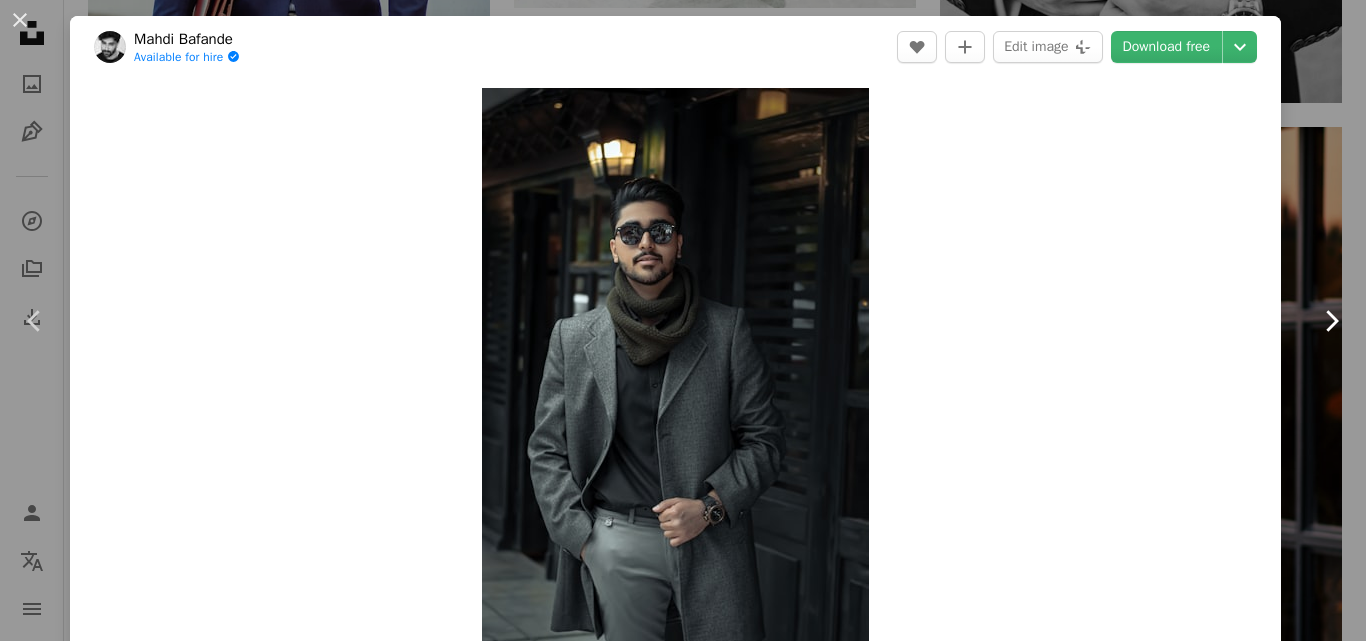 click on "Chevron right" 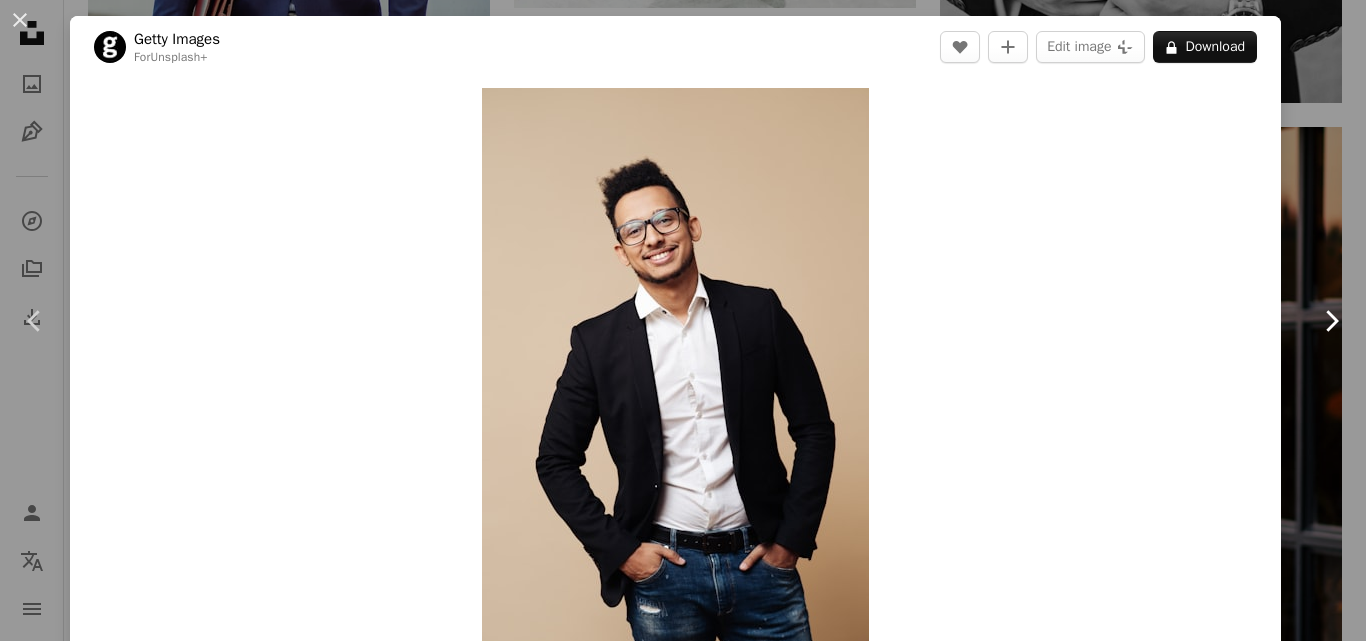 click on "Chevron right" 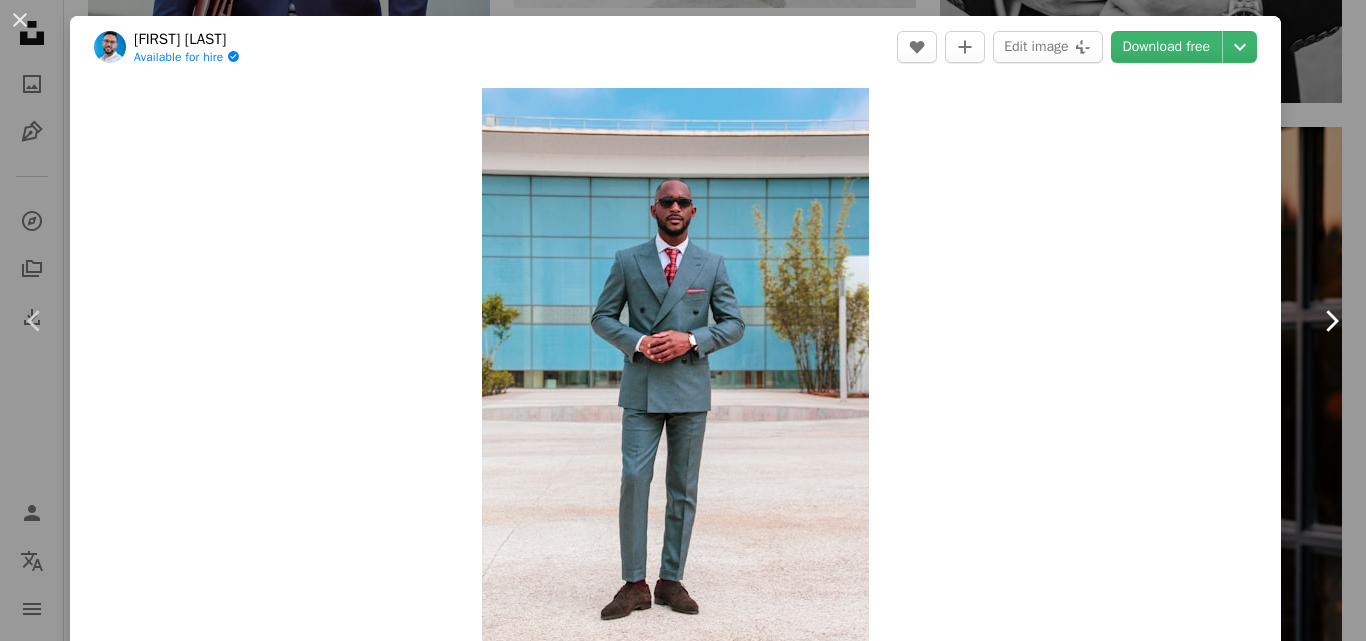 click on "Chevron right" 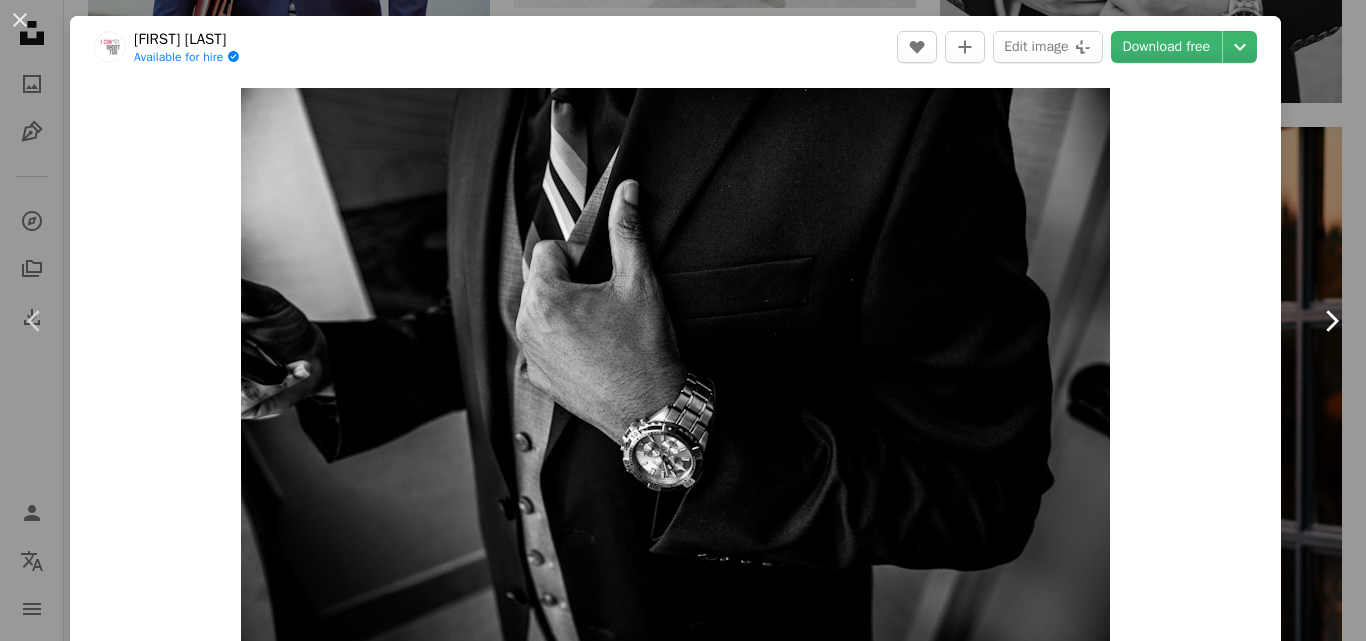 click on "Chevron right" 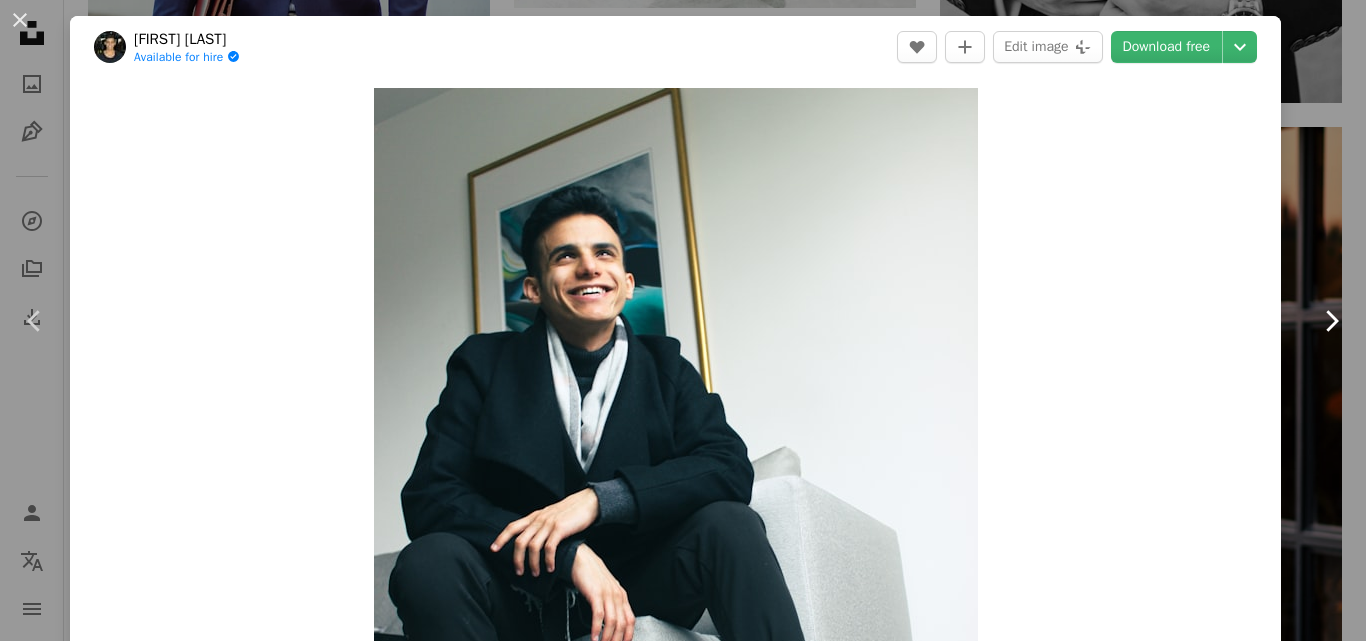 click on "Chevron right" 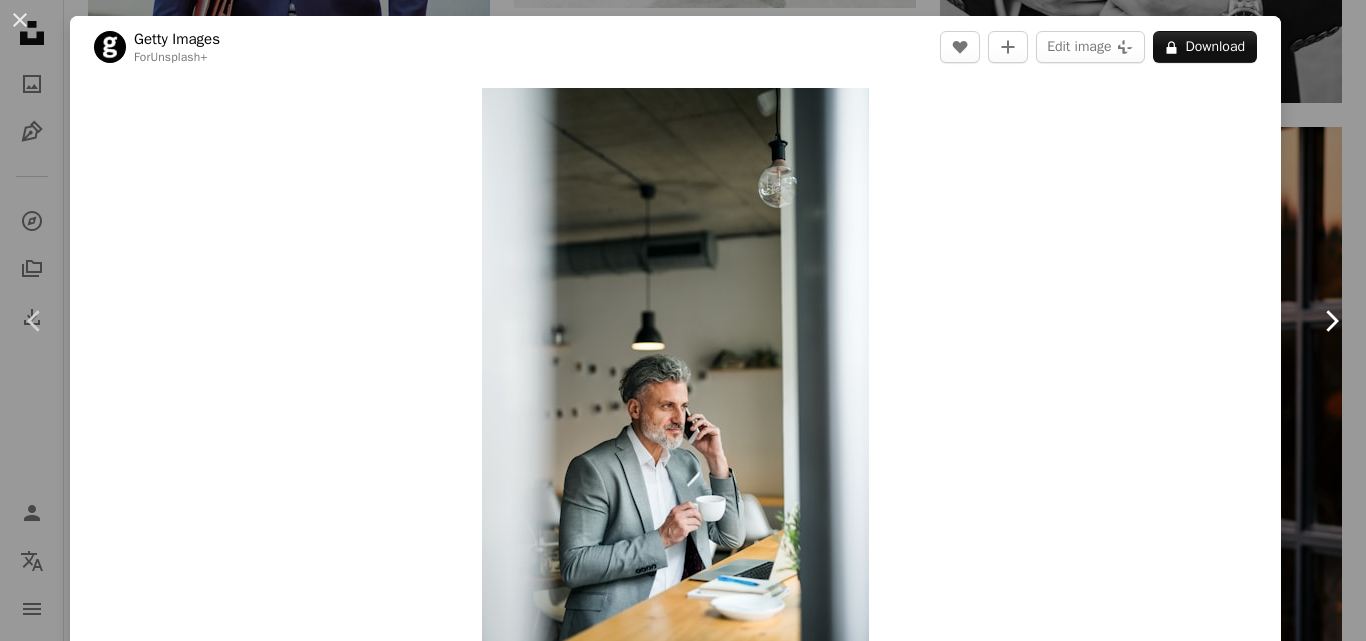 click on "Chevron right" 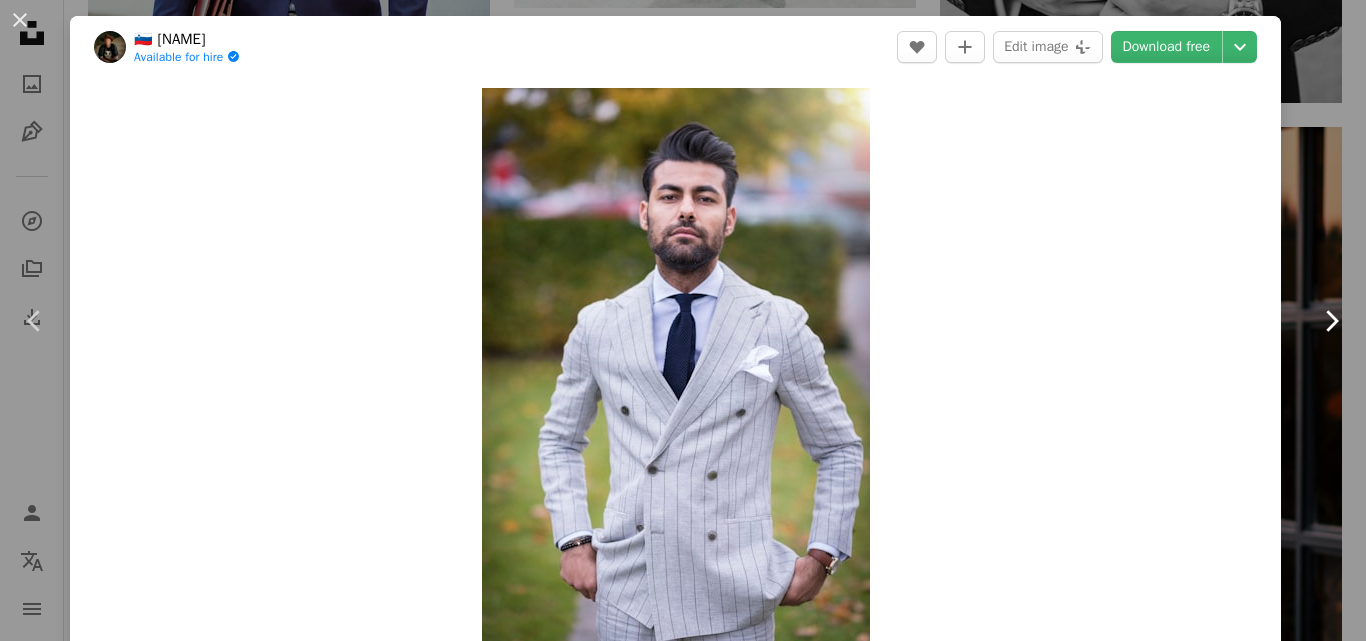 click on "Chevron right" 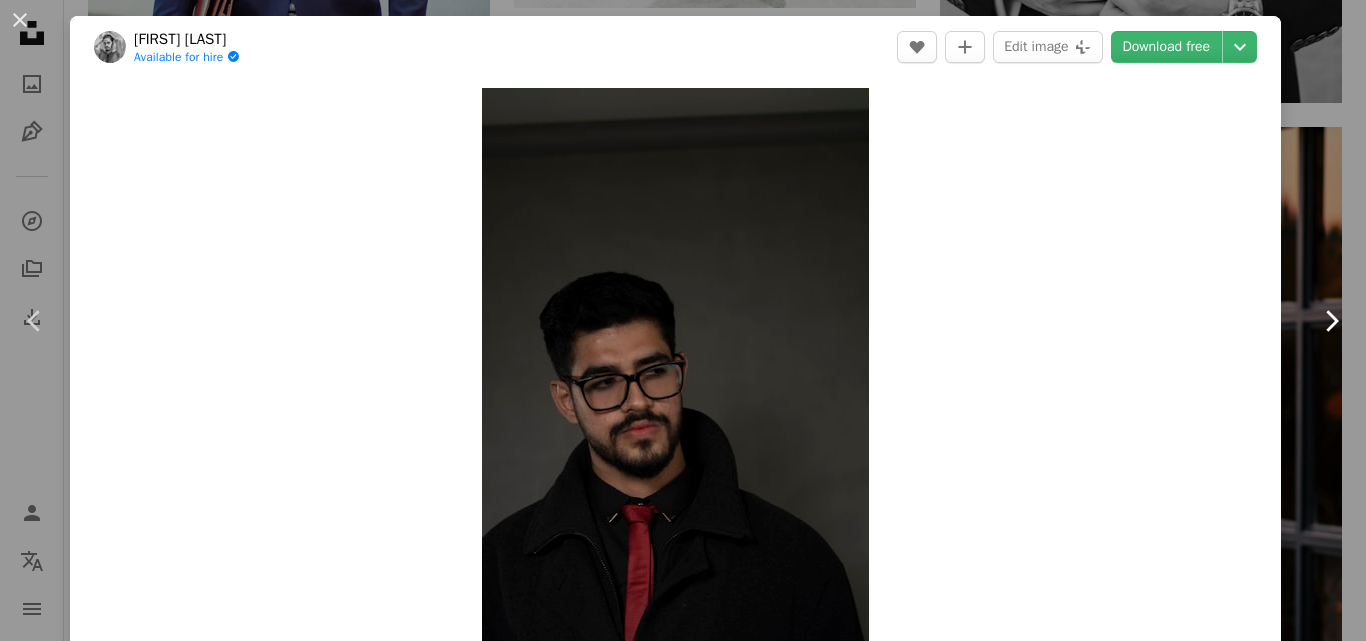 click on "Chevron right" 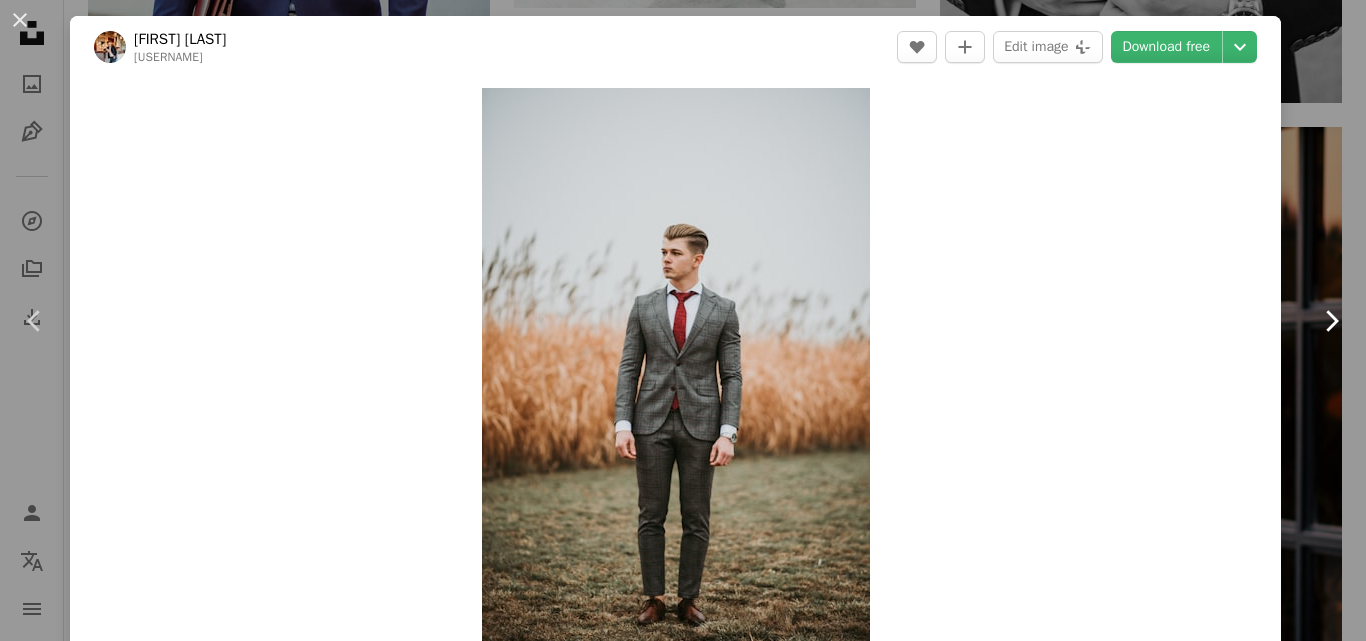 click on "Chevron right" 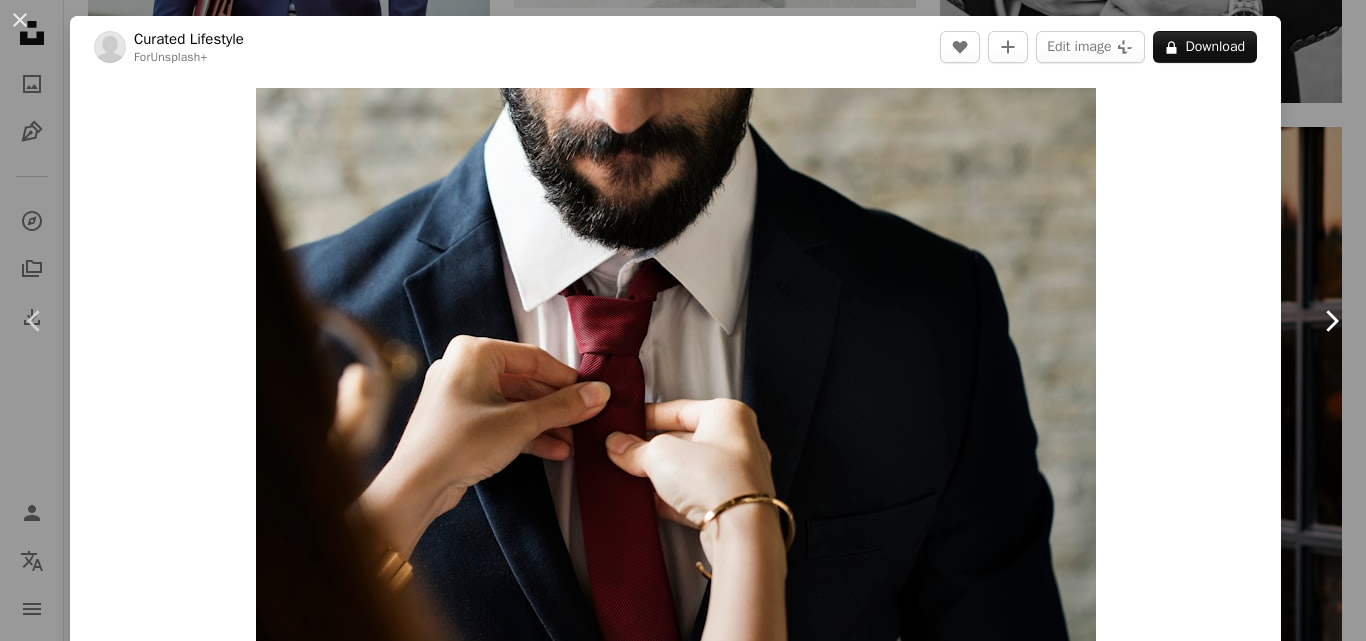 click on "Chevron right" 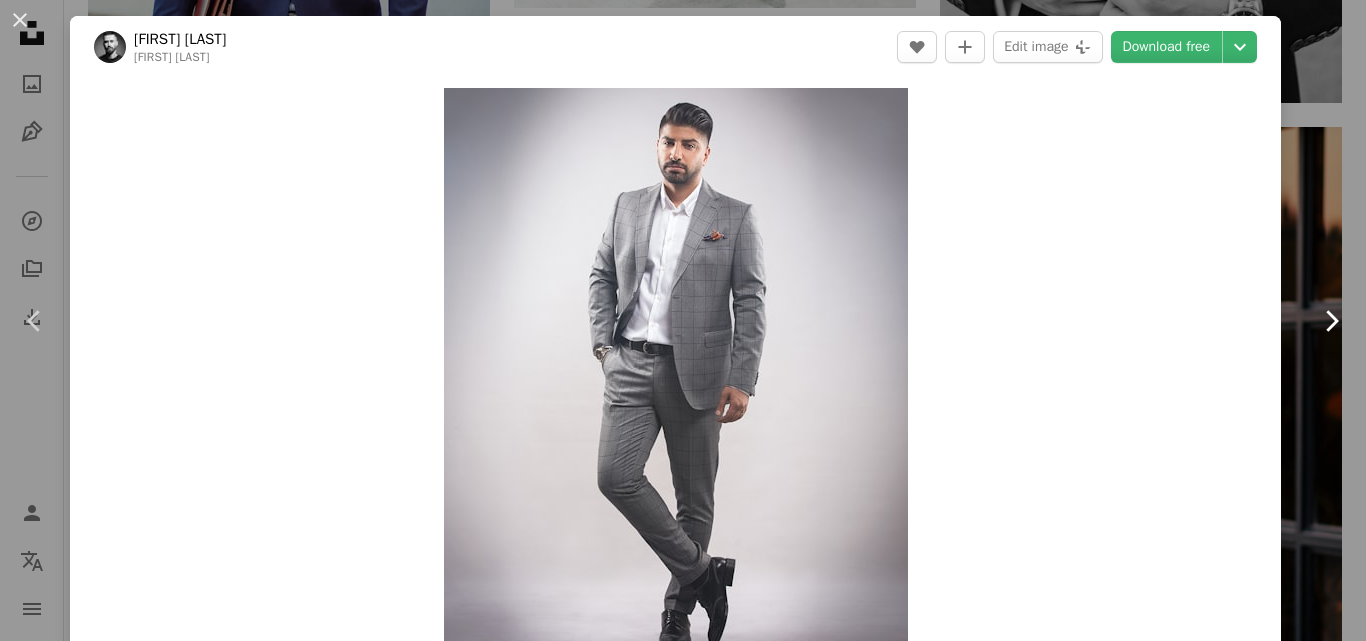 click on "Chevron right" 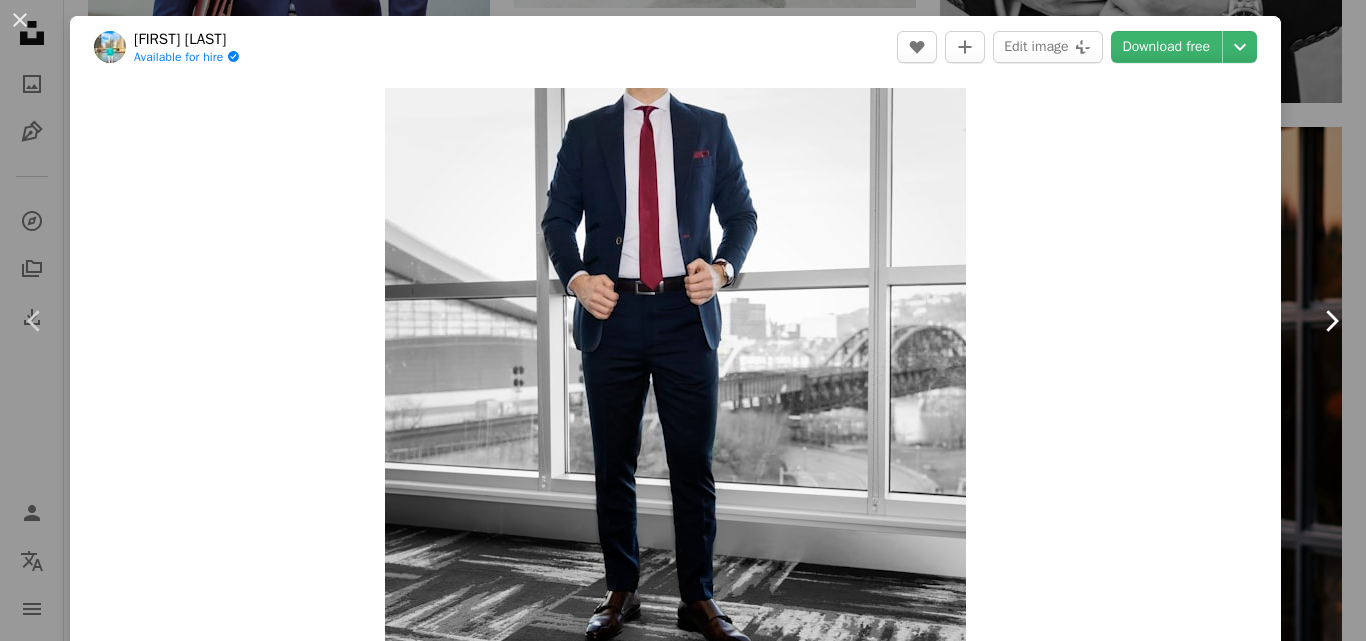click on "Chevron right" 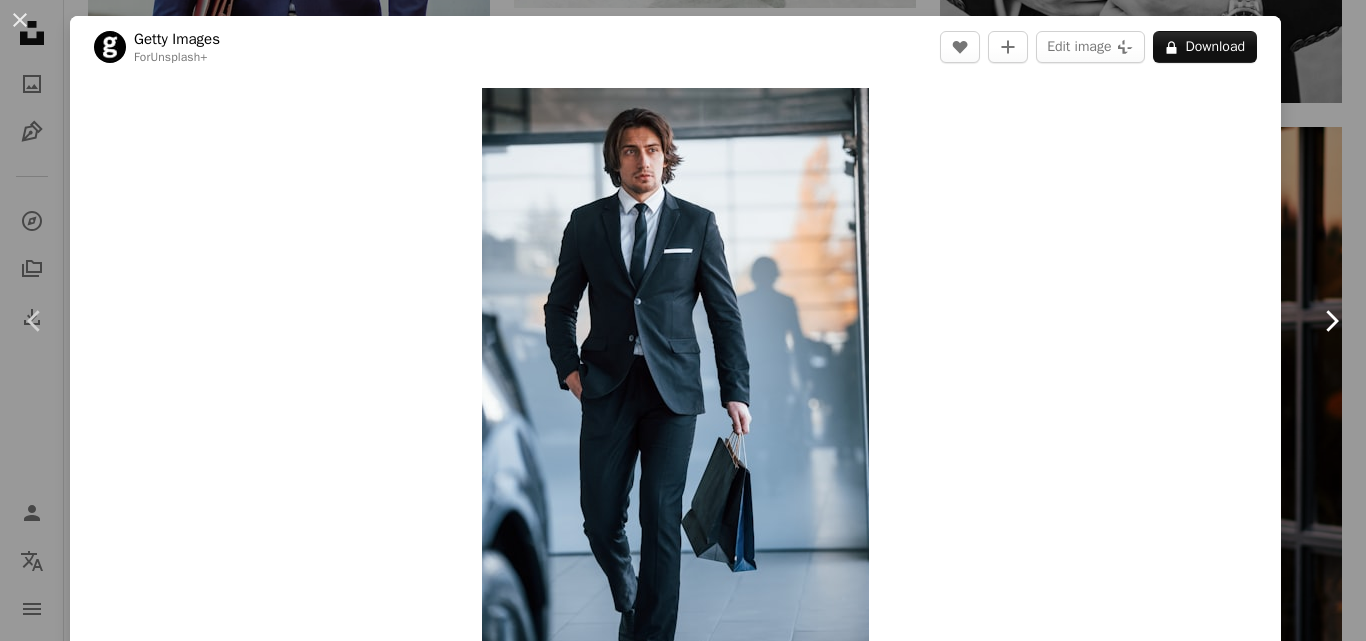 click on "Chevron right" 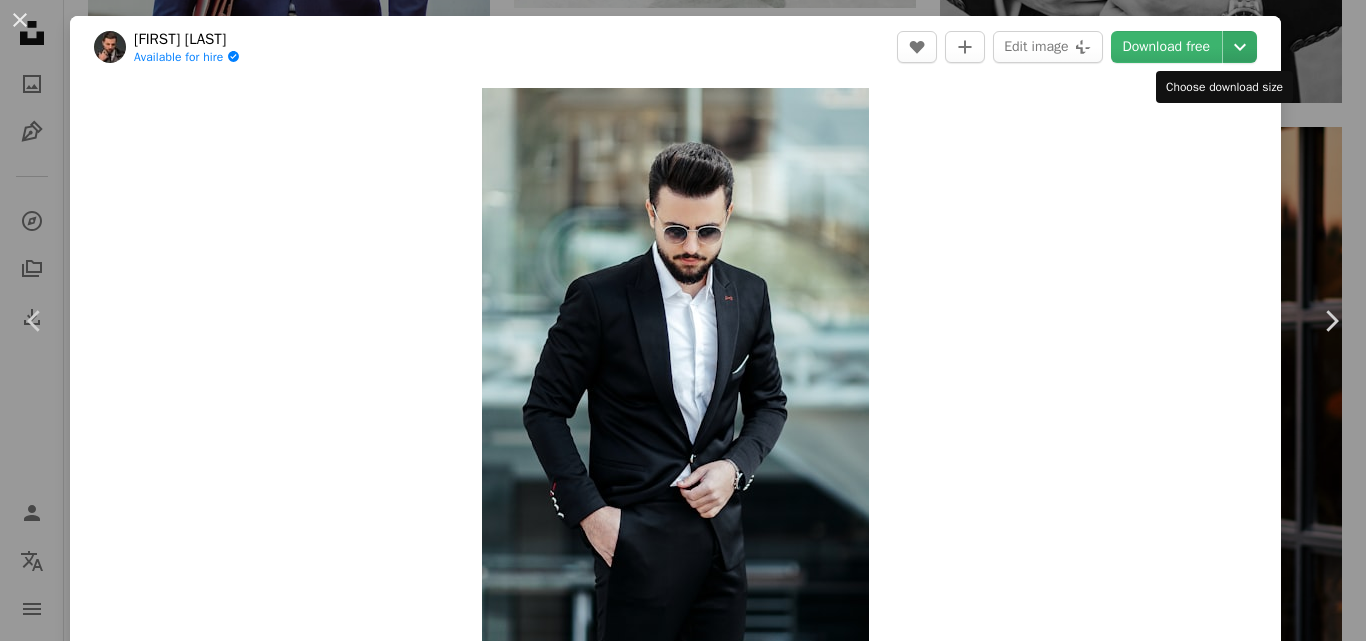 click on "Chevron down" 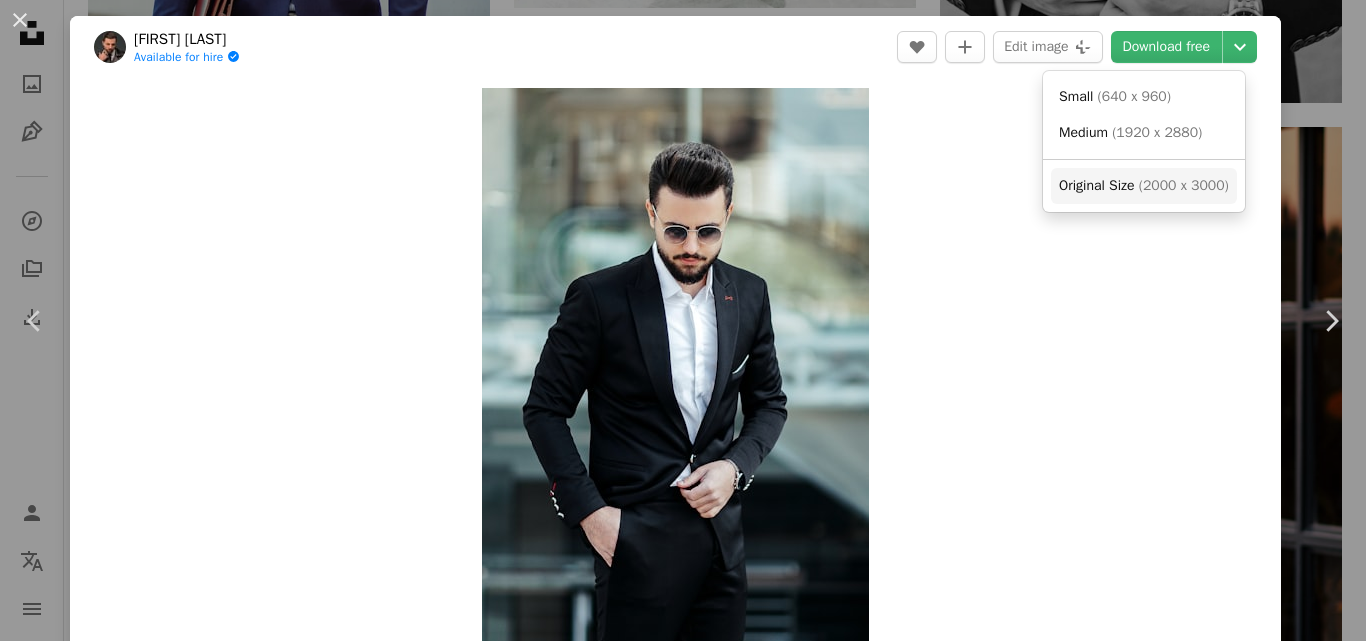 click on "( 2000 x 3000 )" at bounding box center [1184, 185] 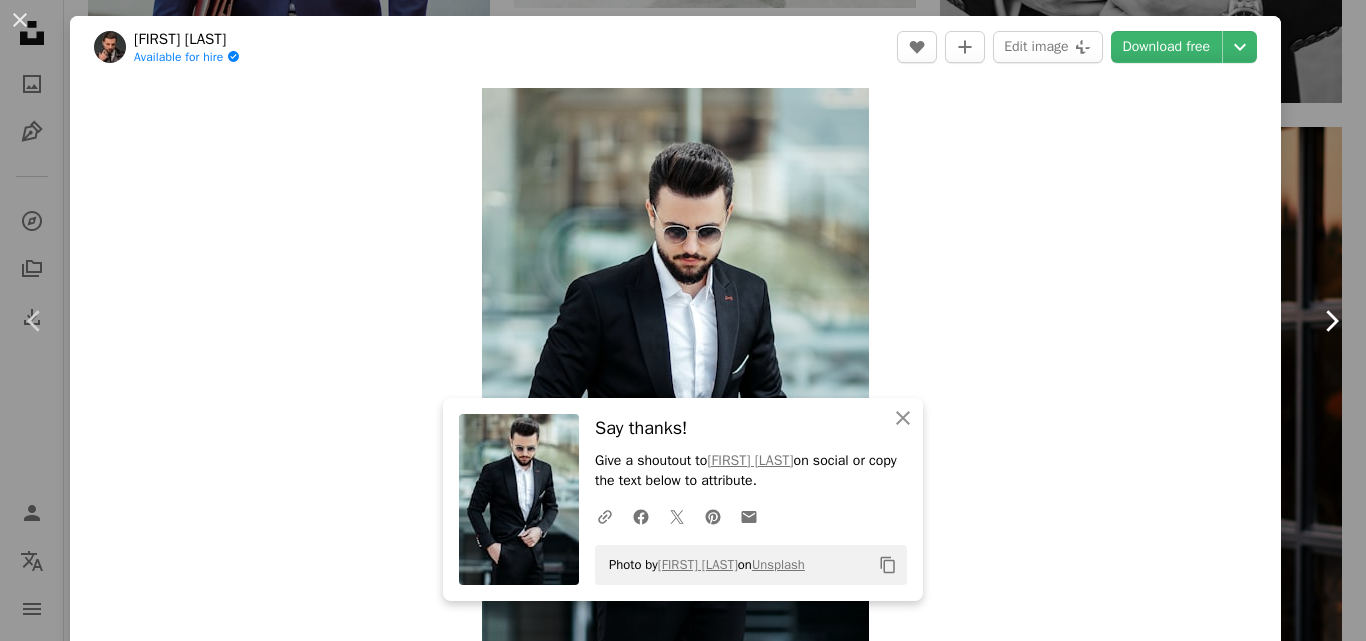 click 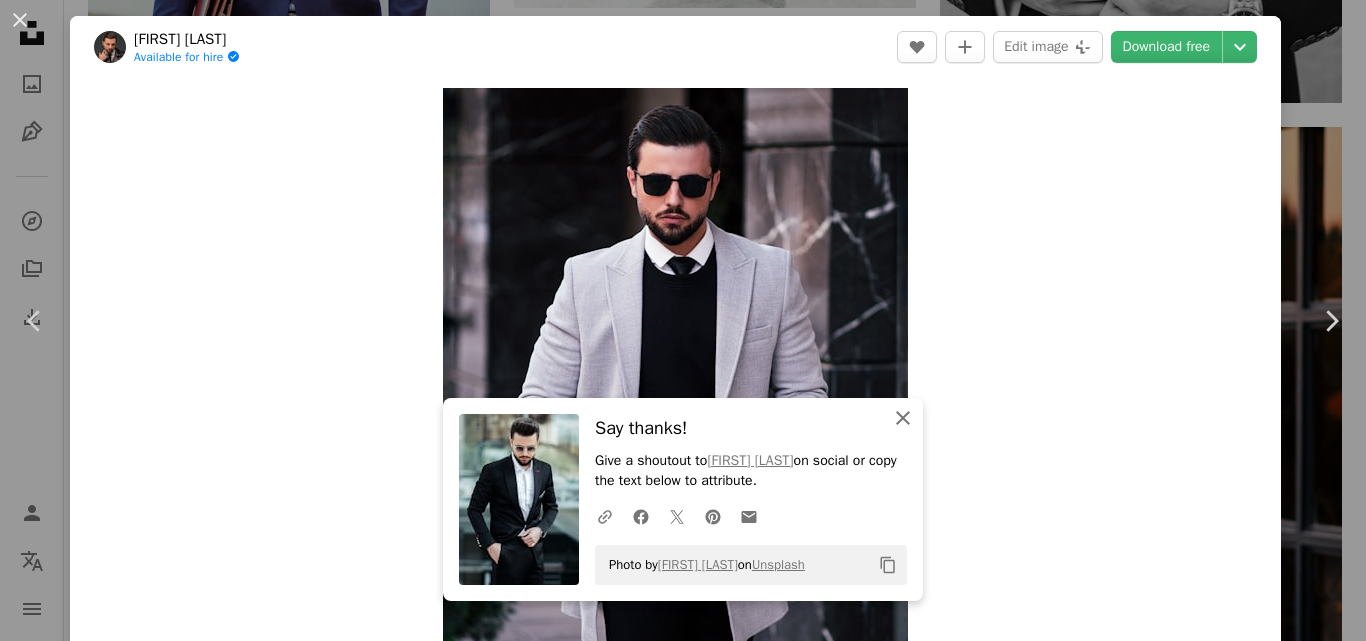 click on "An X shape" 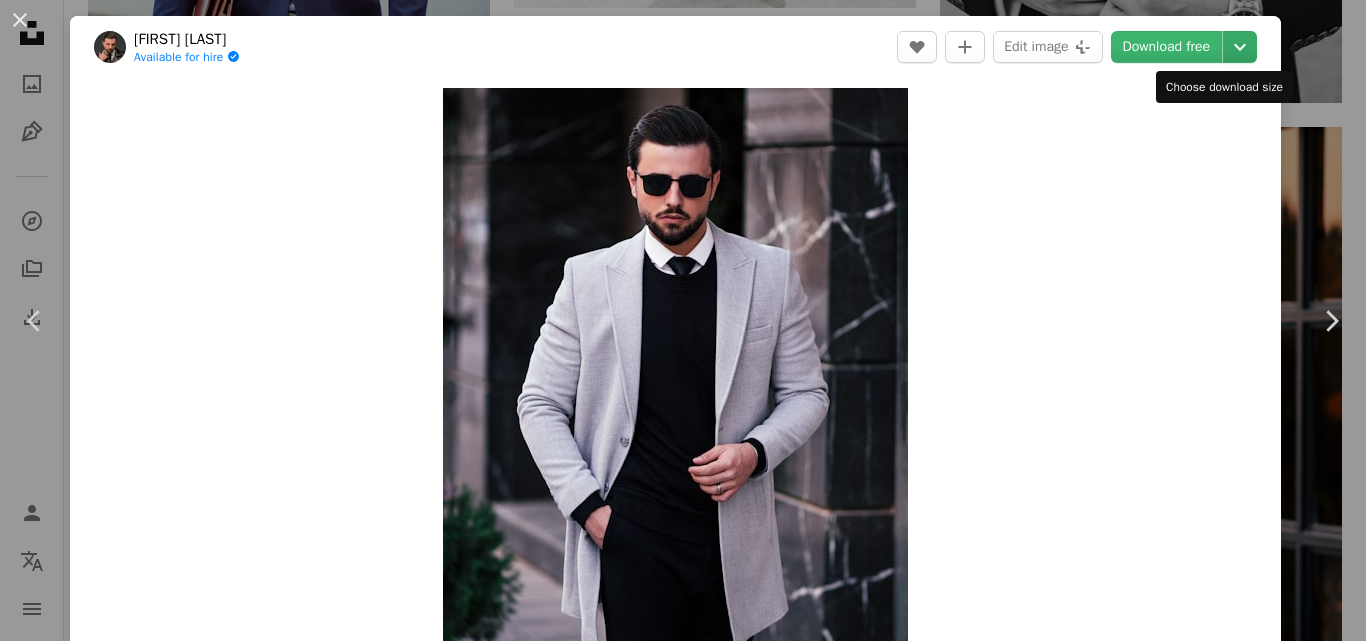 click on "Chevron down" 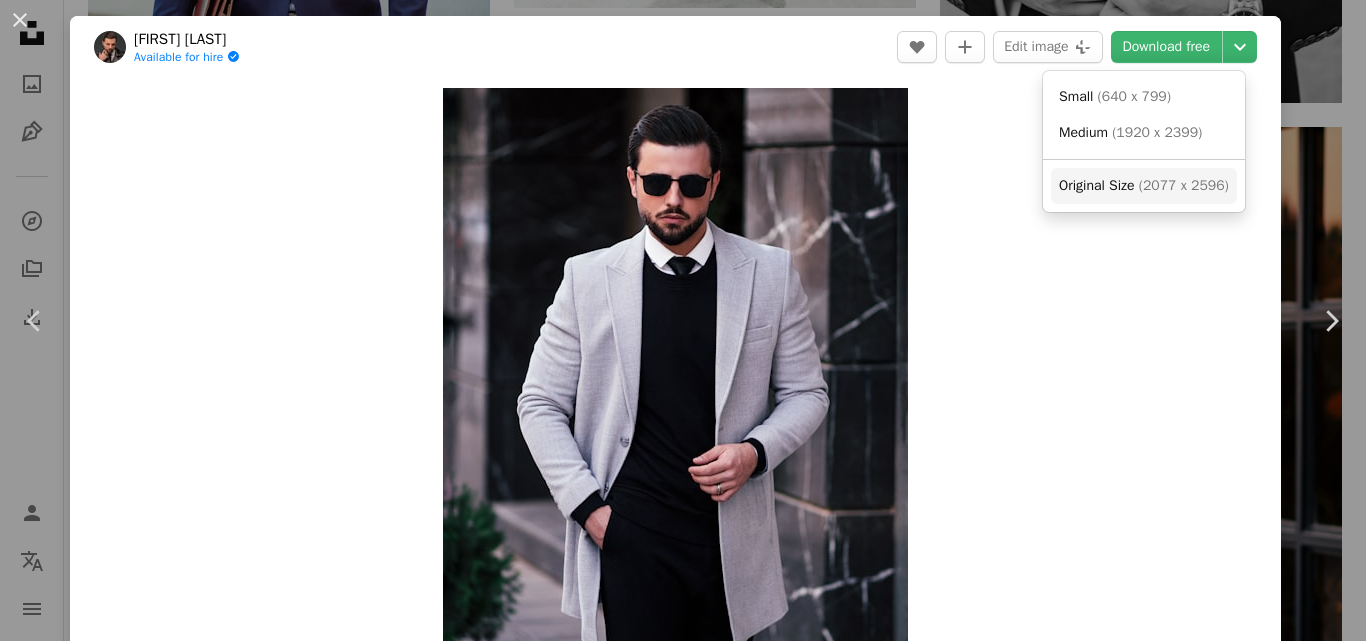 click on "( 2077 x 2596 )" at bounding box center [1184, 185] 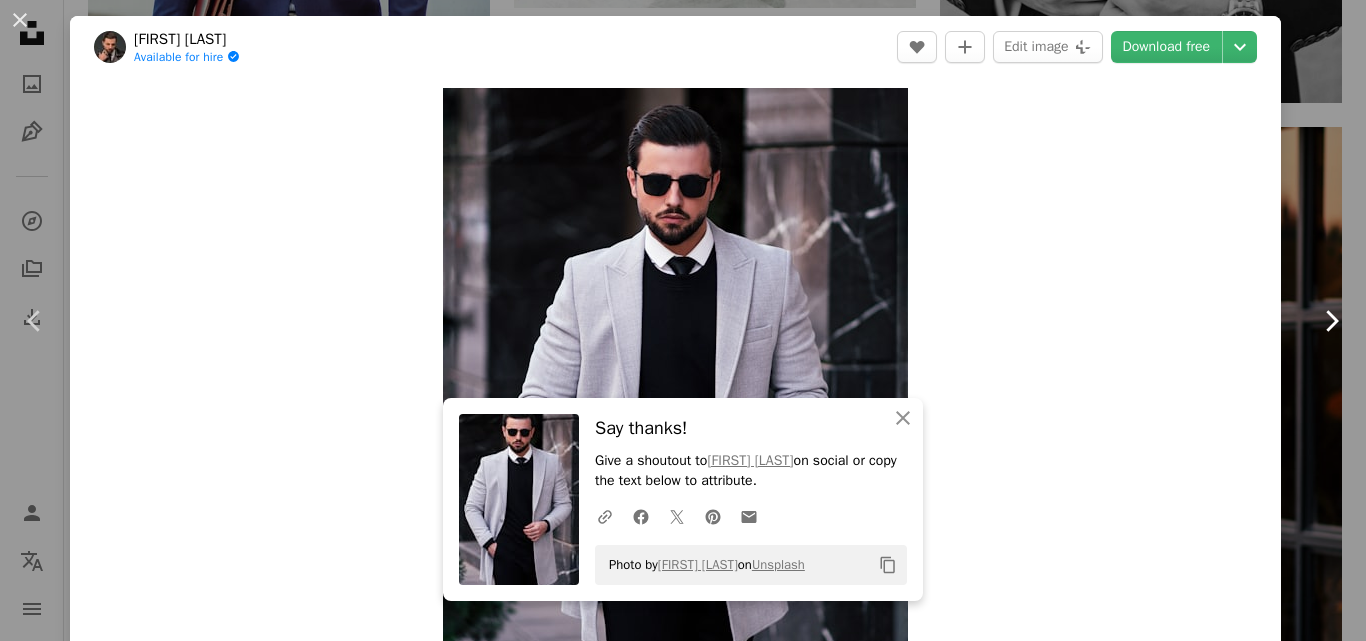 click on "Chevron right" 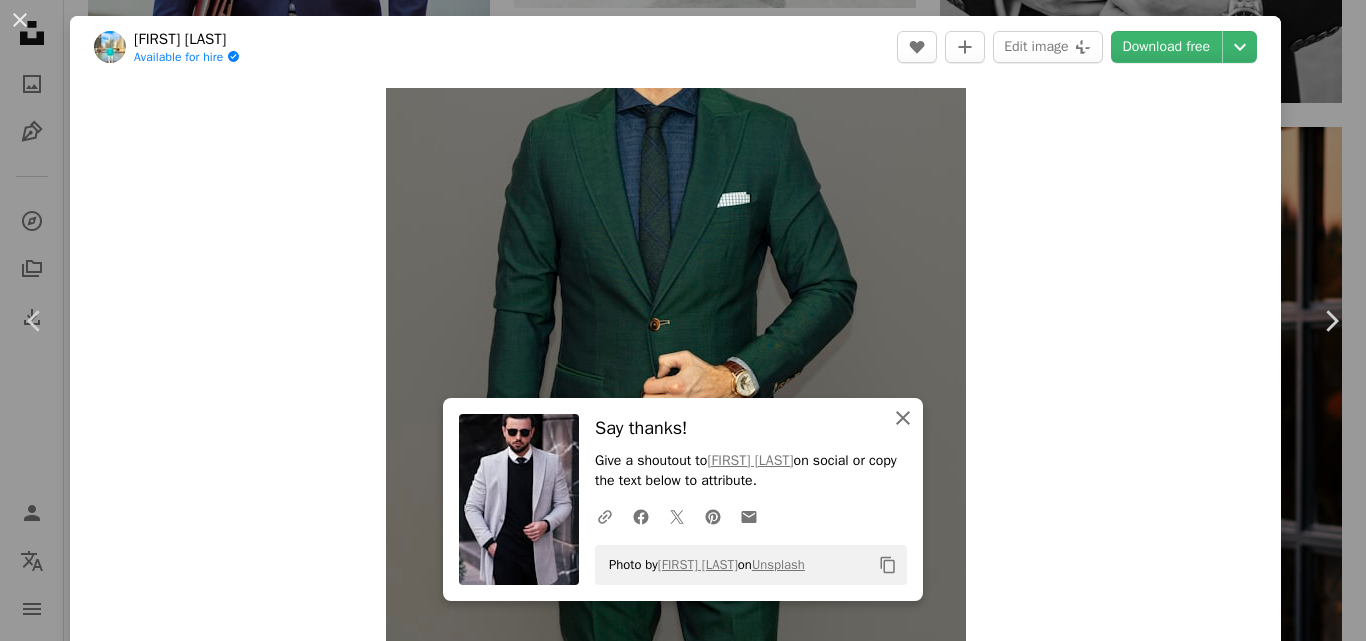 click on "An X shape" 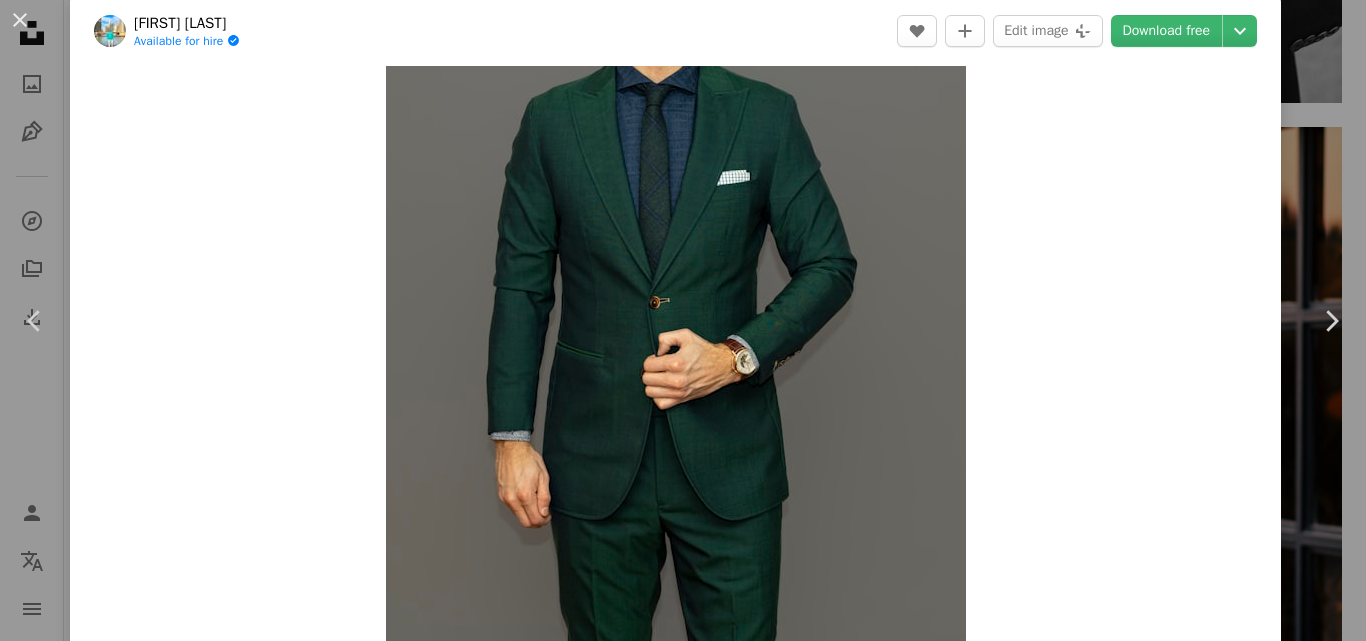 scroll, scrollTop: 0, scrollLeft: 0, axis: both 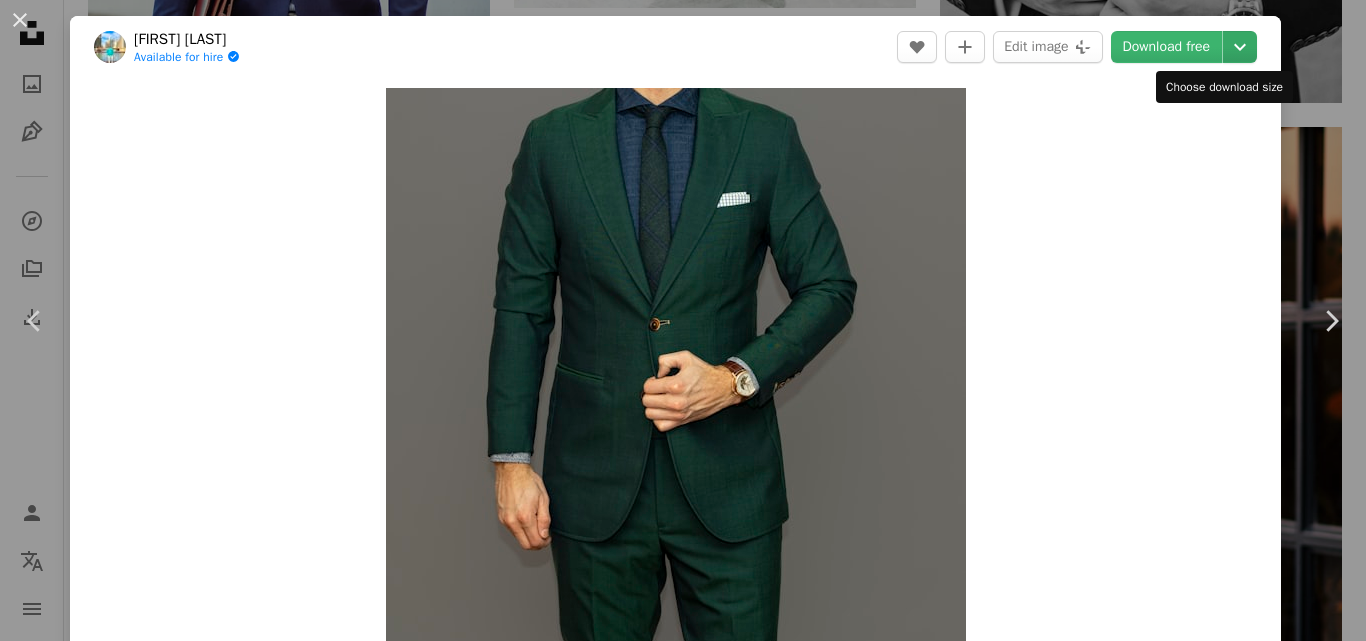click on "Chevron down" 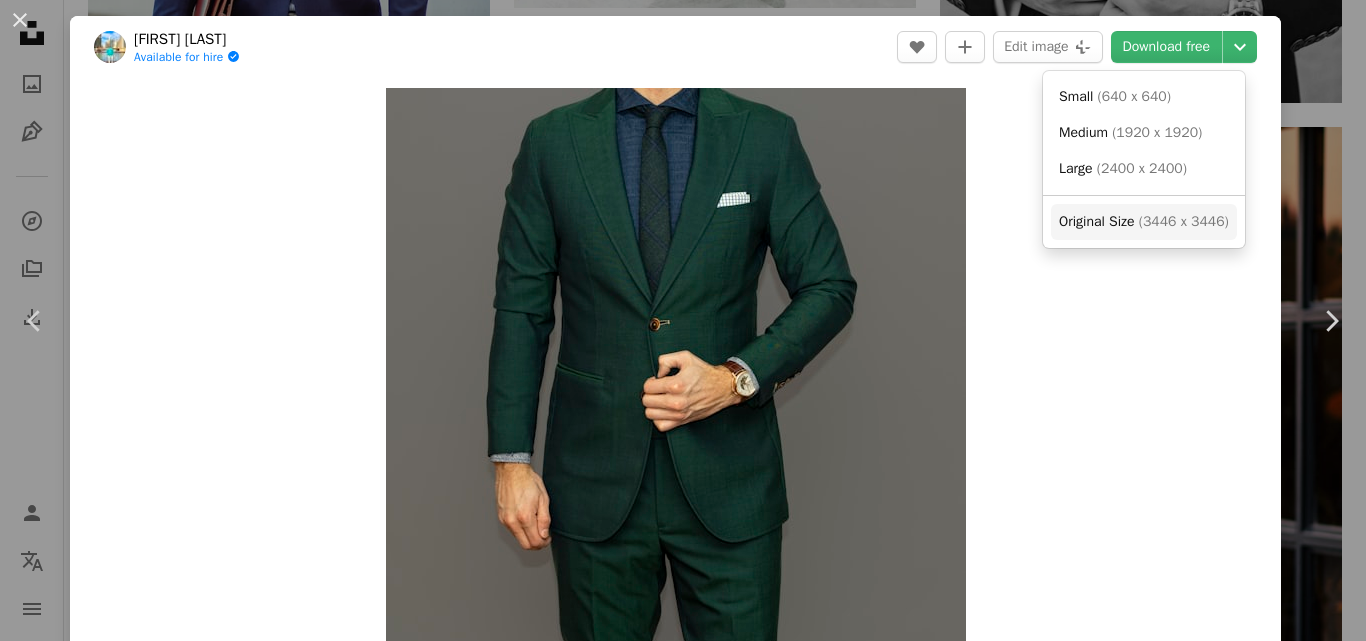 click on "Original Size   ( 3446 x 3446 )" at bounding box center [1144, 222] 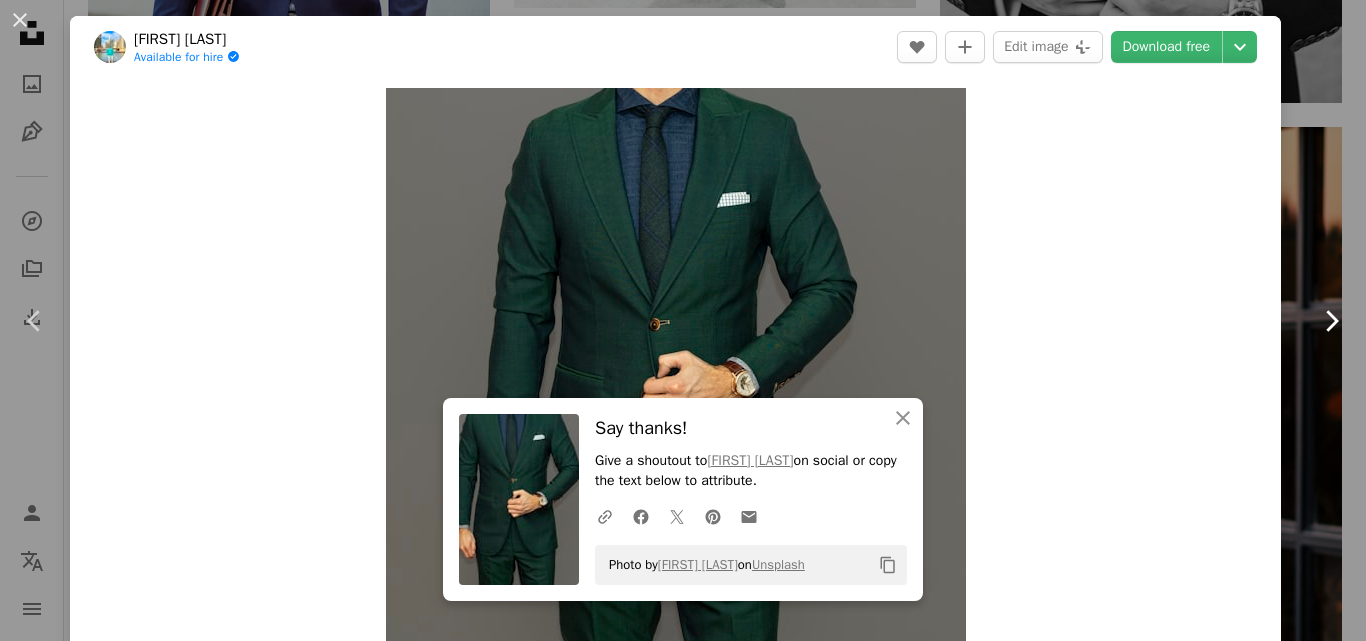 click on "Chevron right" 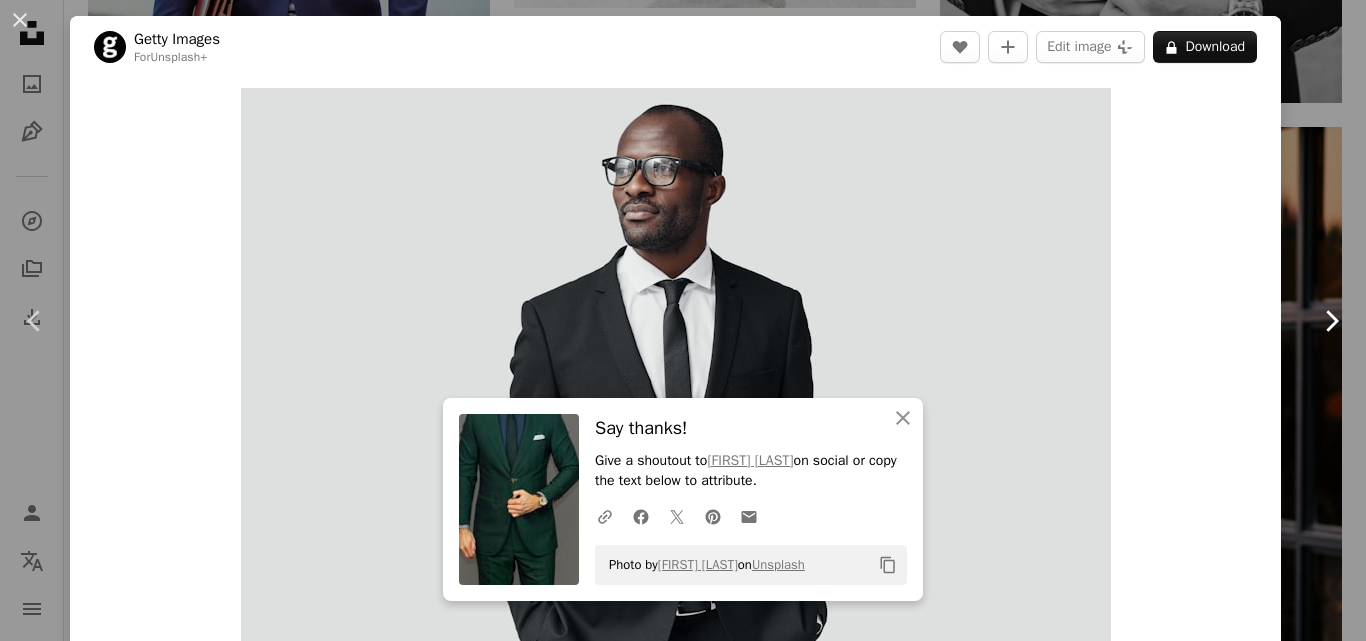 click on "Chevron right" 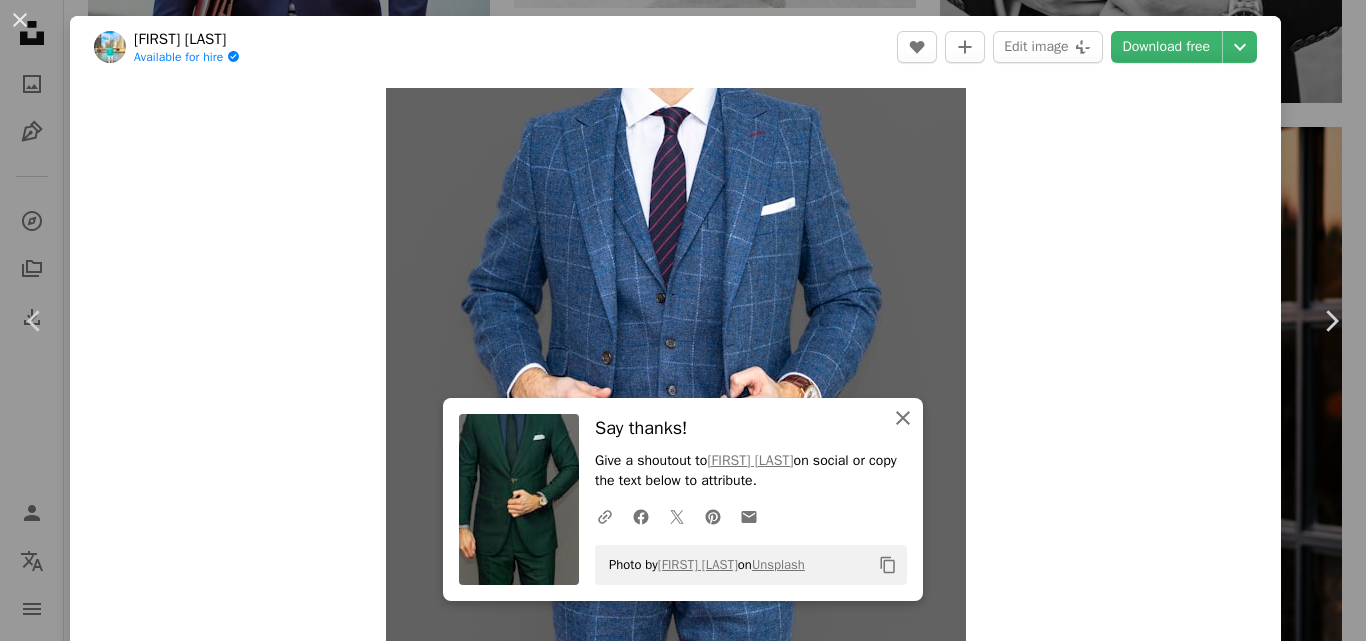 click on "An X shape" 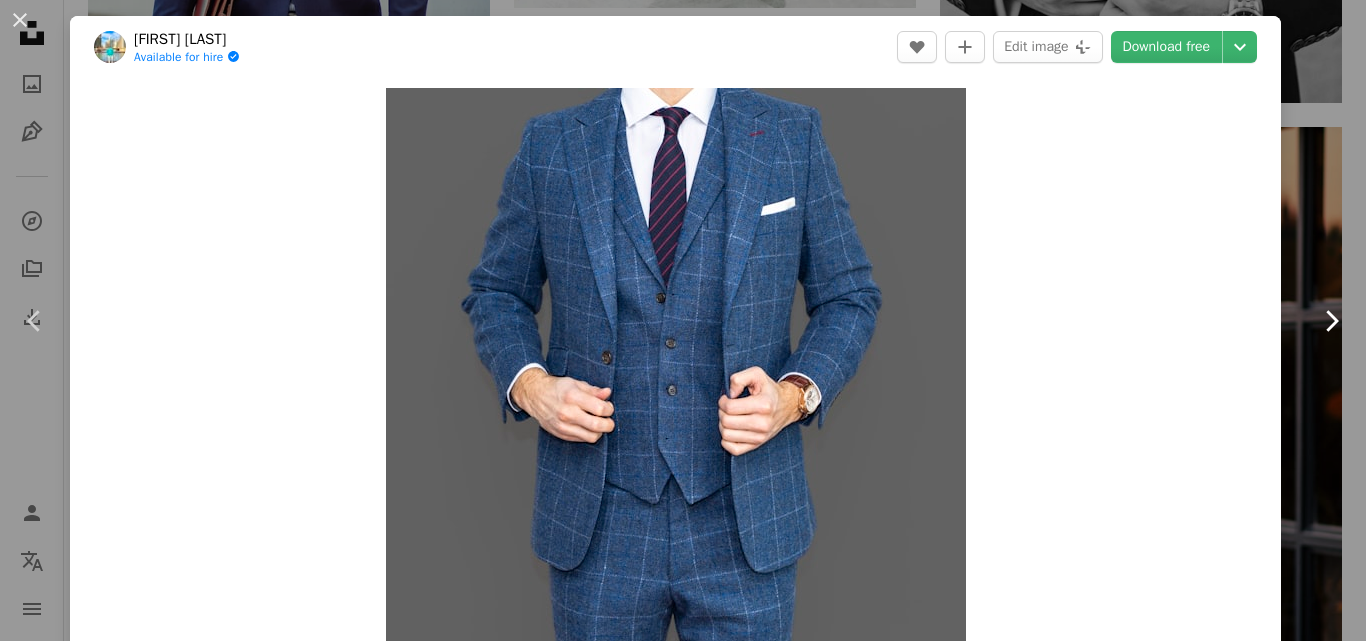 click on "Chevron right" 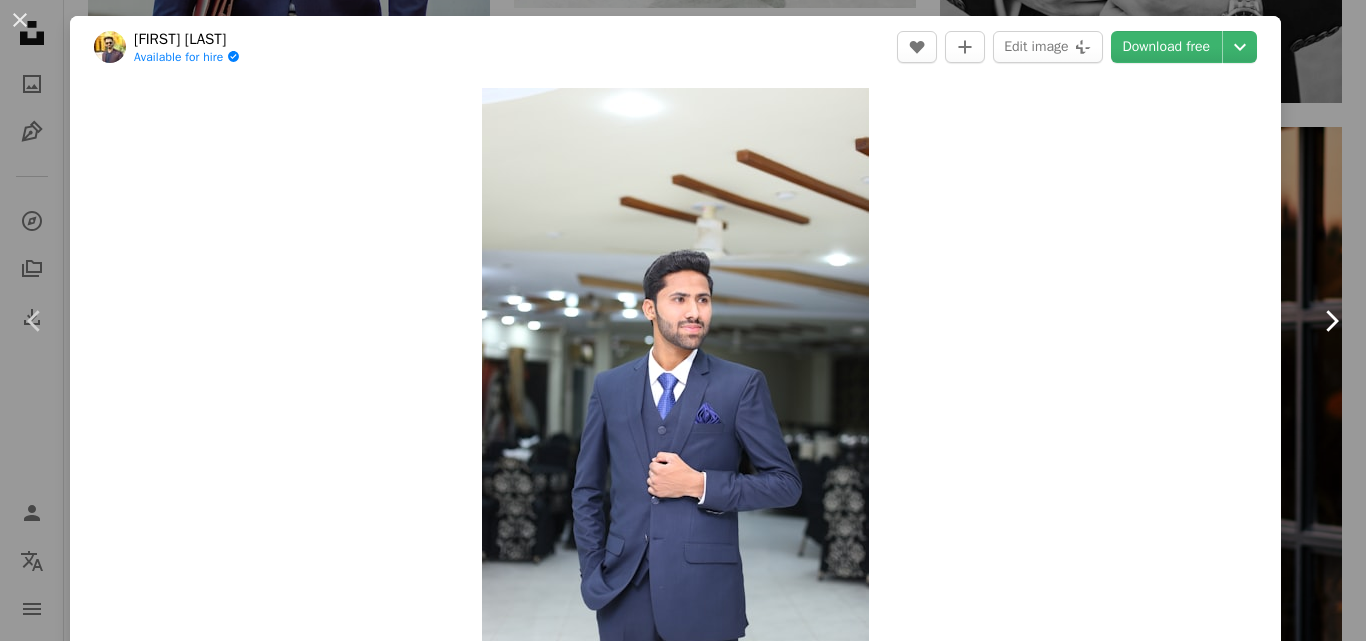 click on "Chevron right" 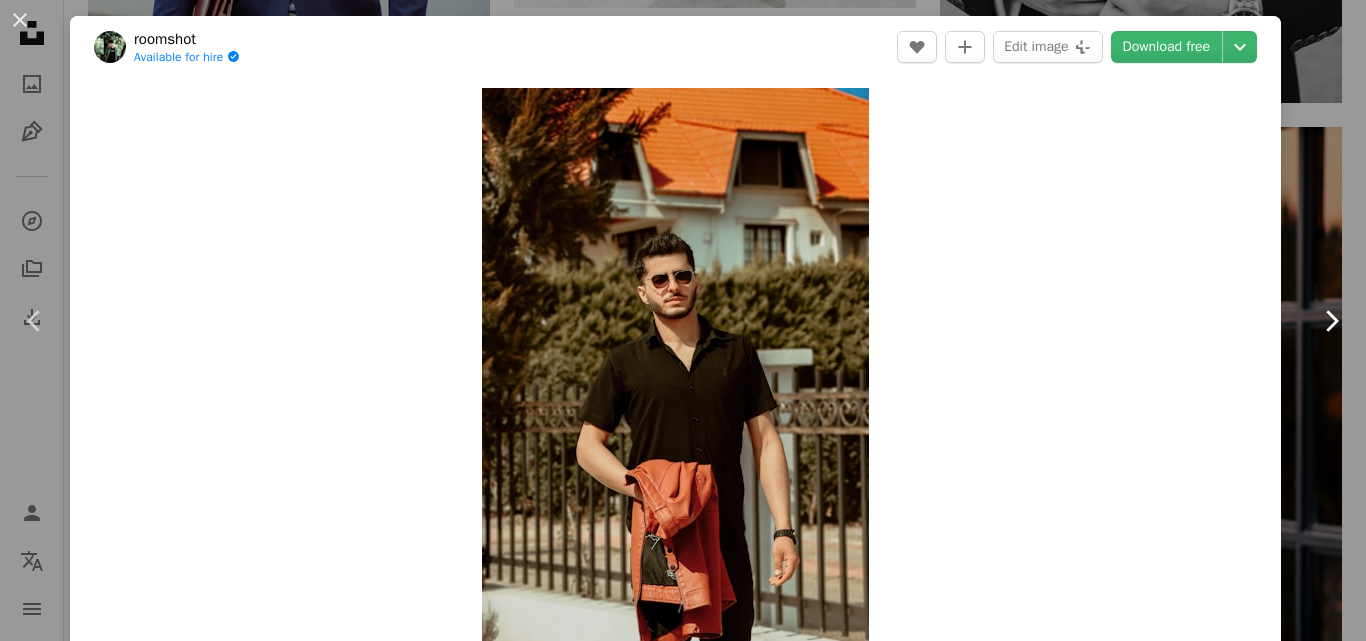 click on "Chevron right" 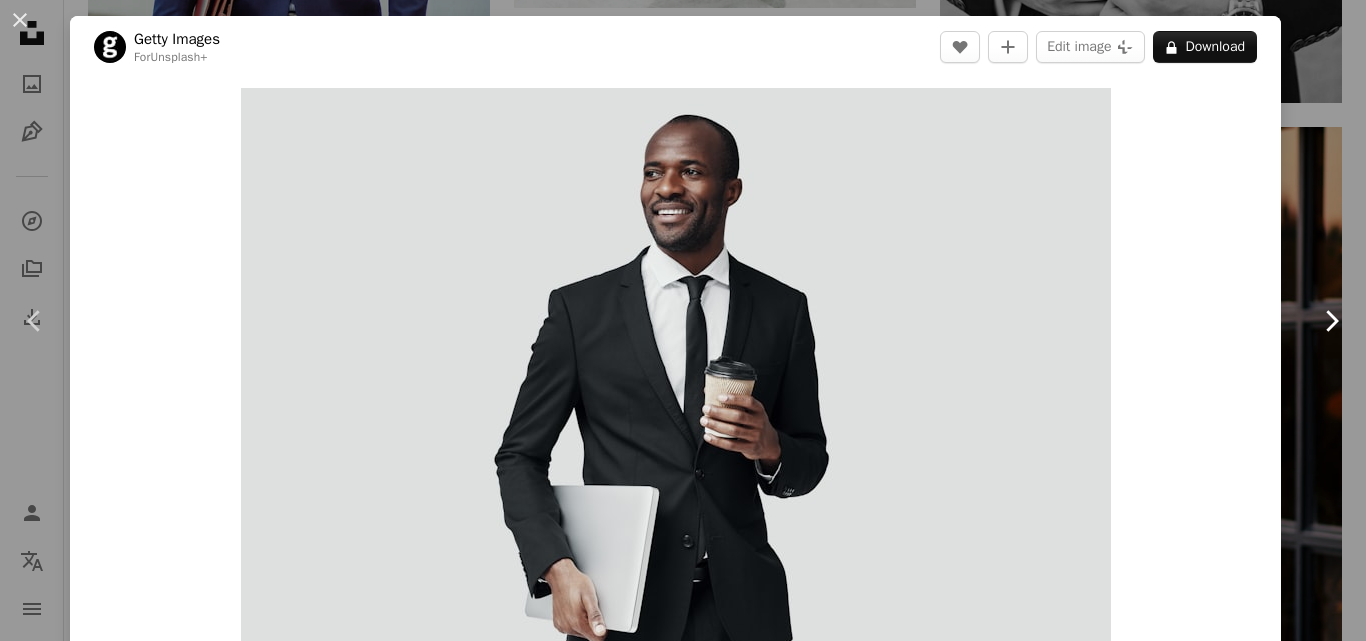 click on "Chevron right" 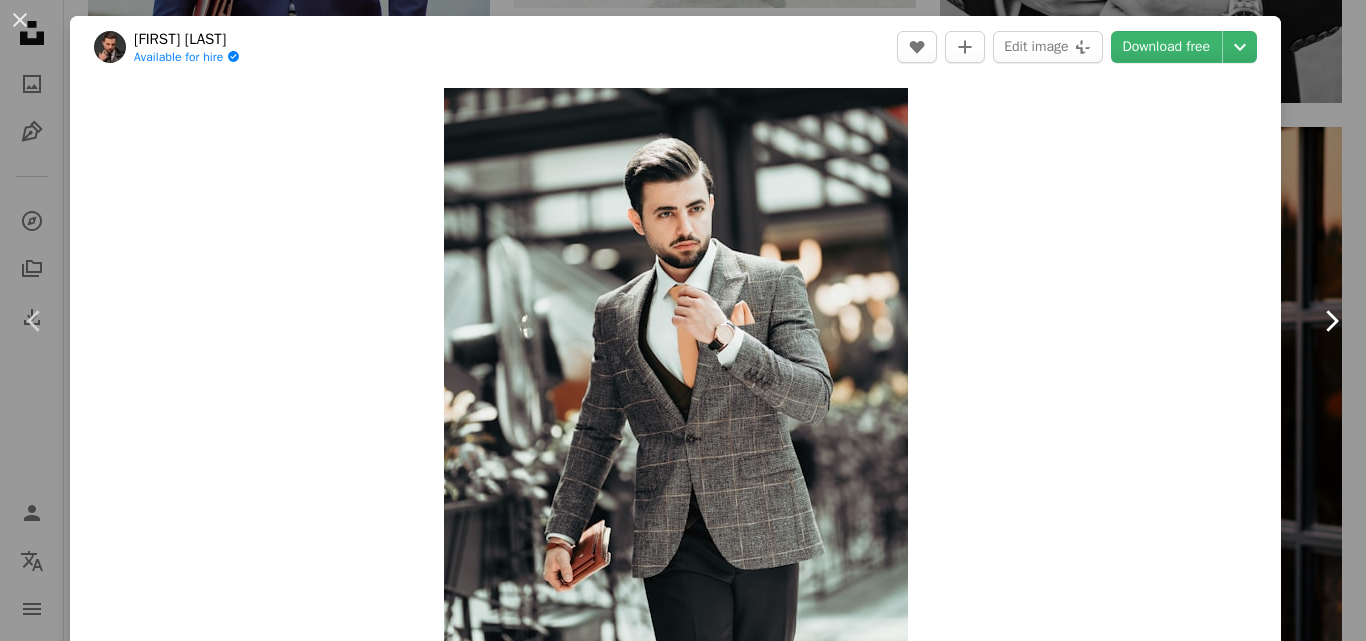 click on "Chevron right" 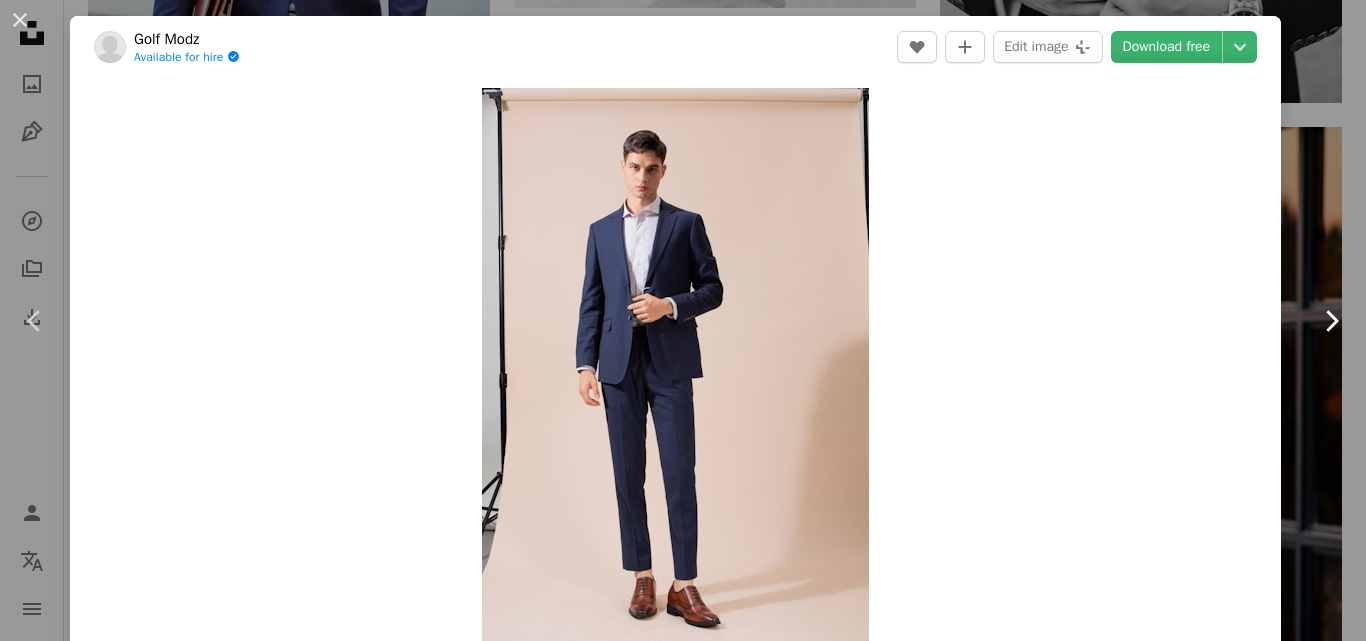 click on "Chevron right" 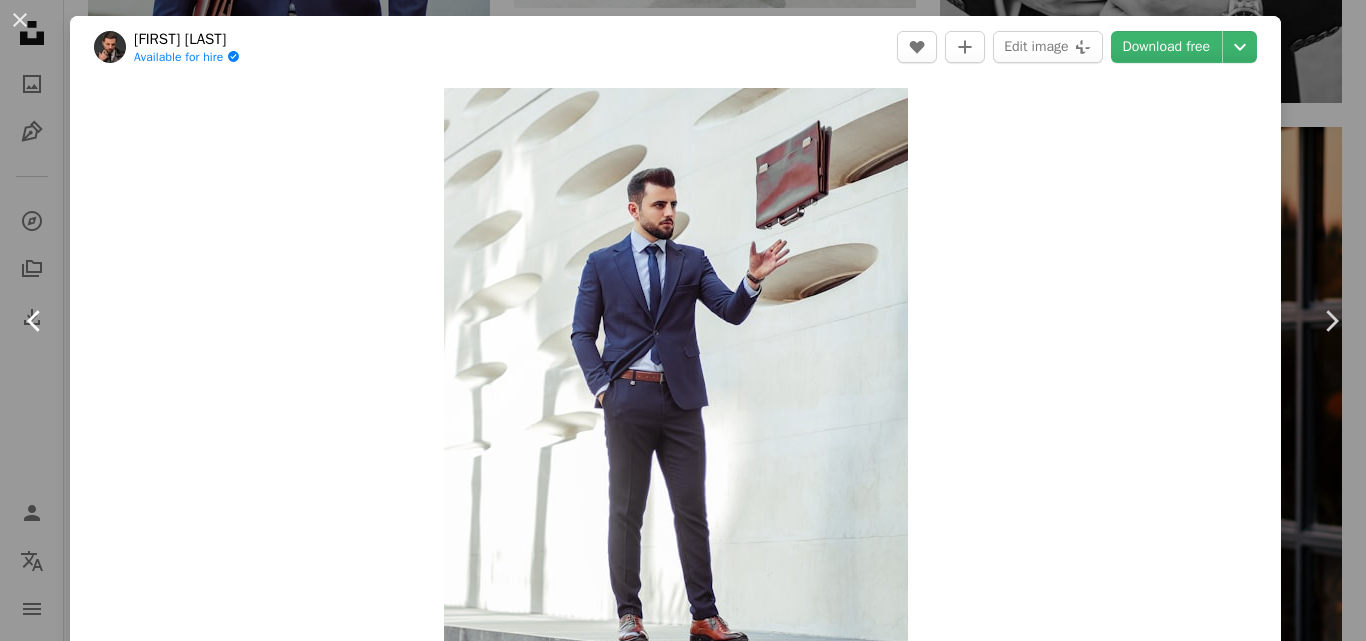 click on "Chevron left" 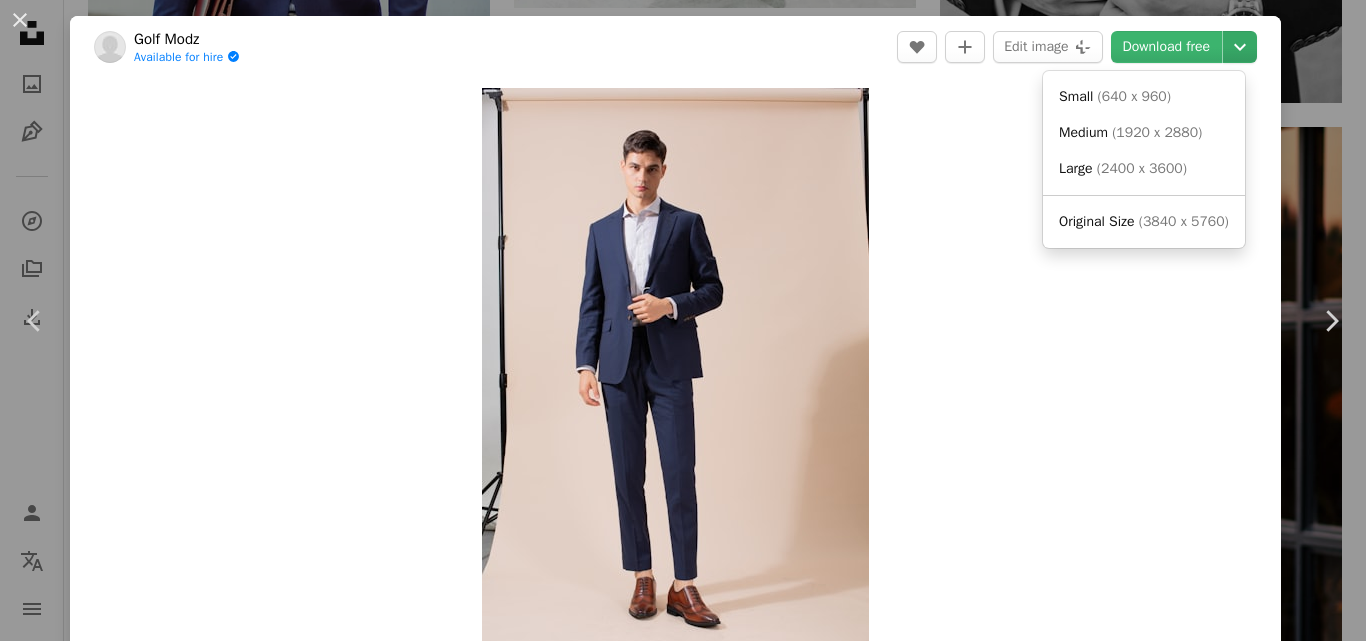 click on "Chevron down" 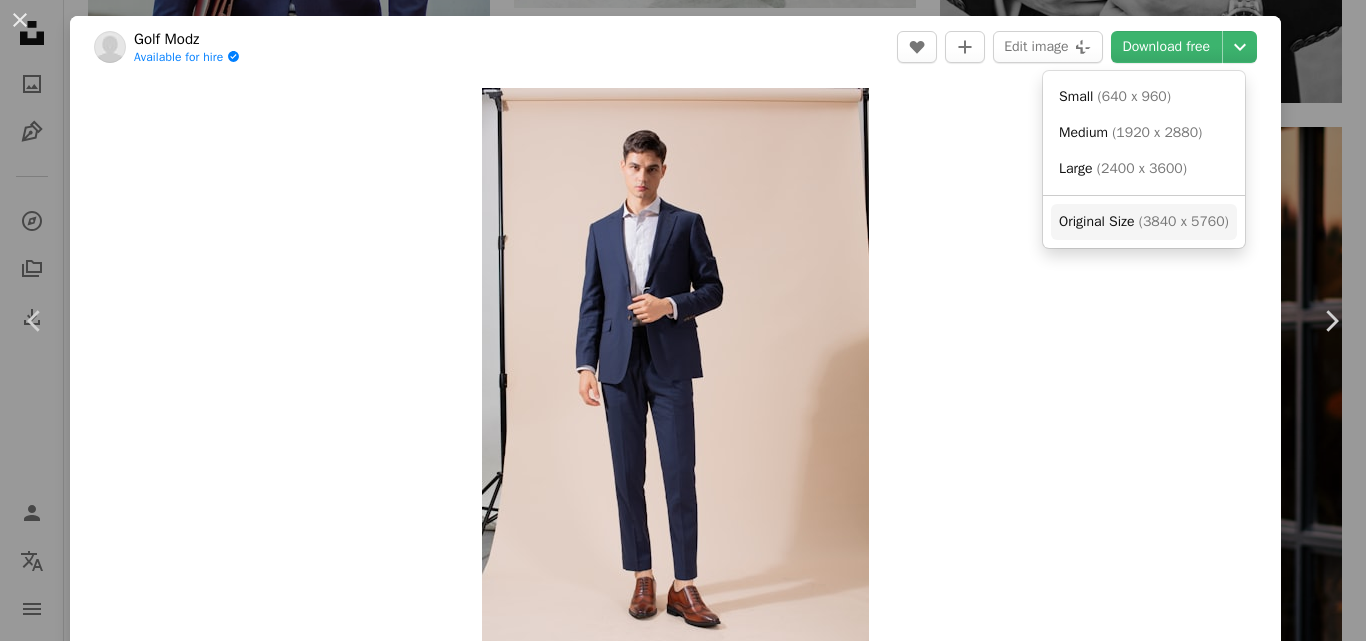 click on "Original Size   ( 3840 x 5760 )" at bounding box center [1144, 222] 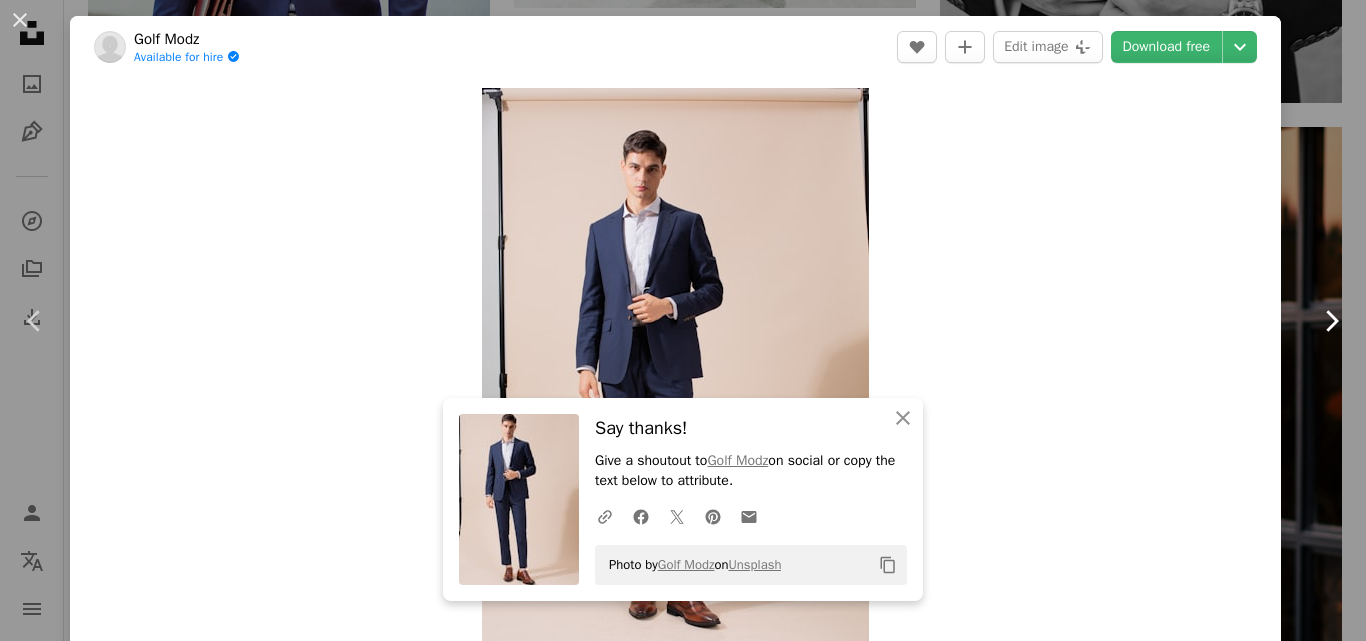 click on "Chevron right" 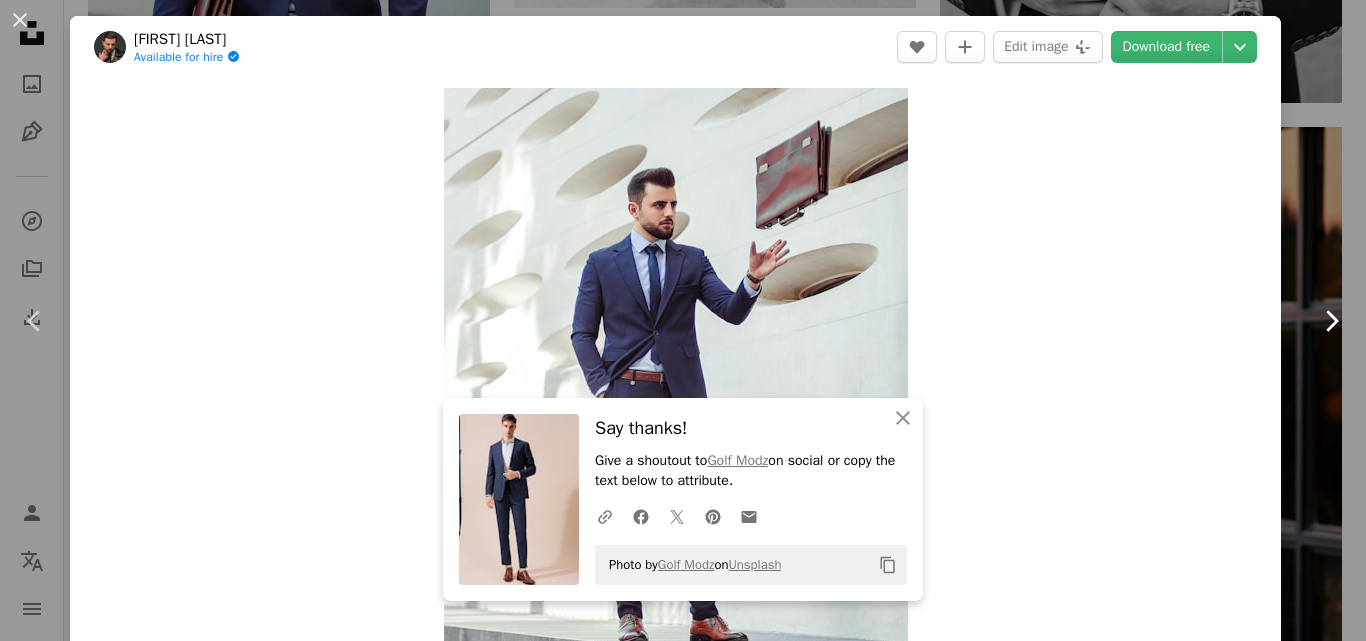 click on "Chevron right" 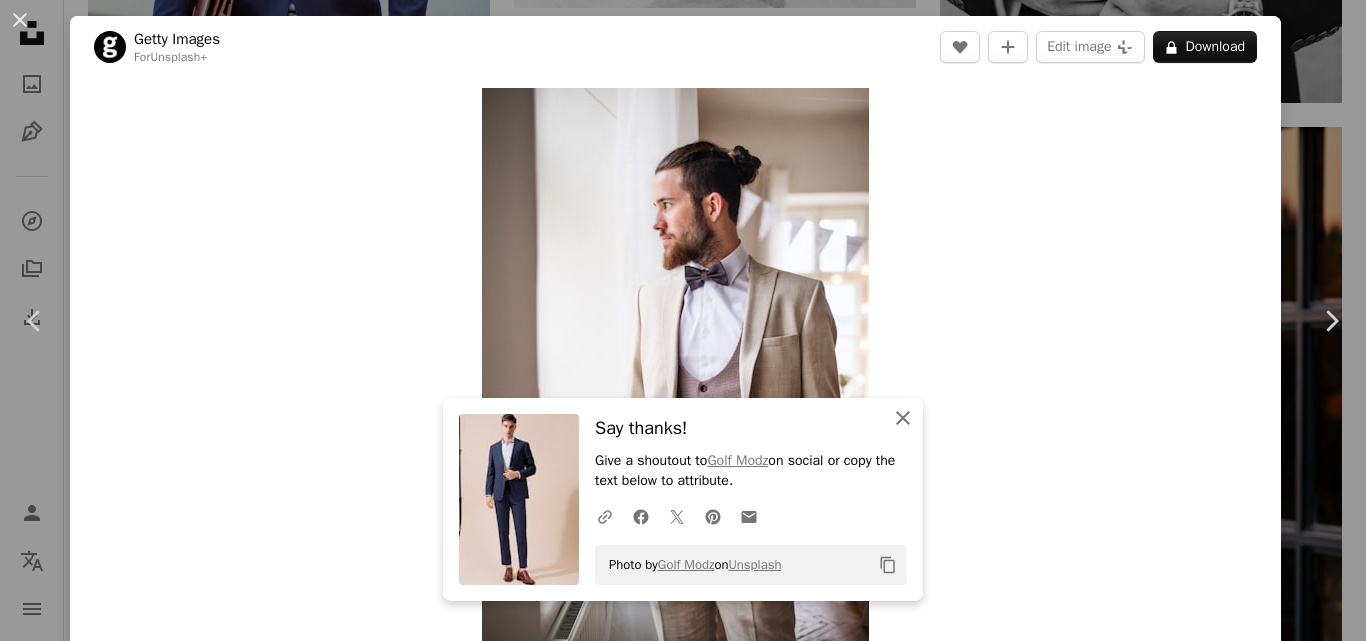 click on "An X shape" 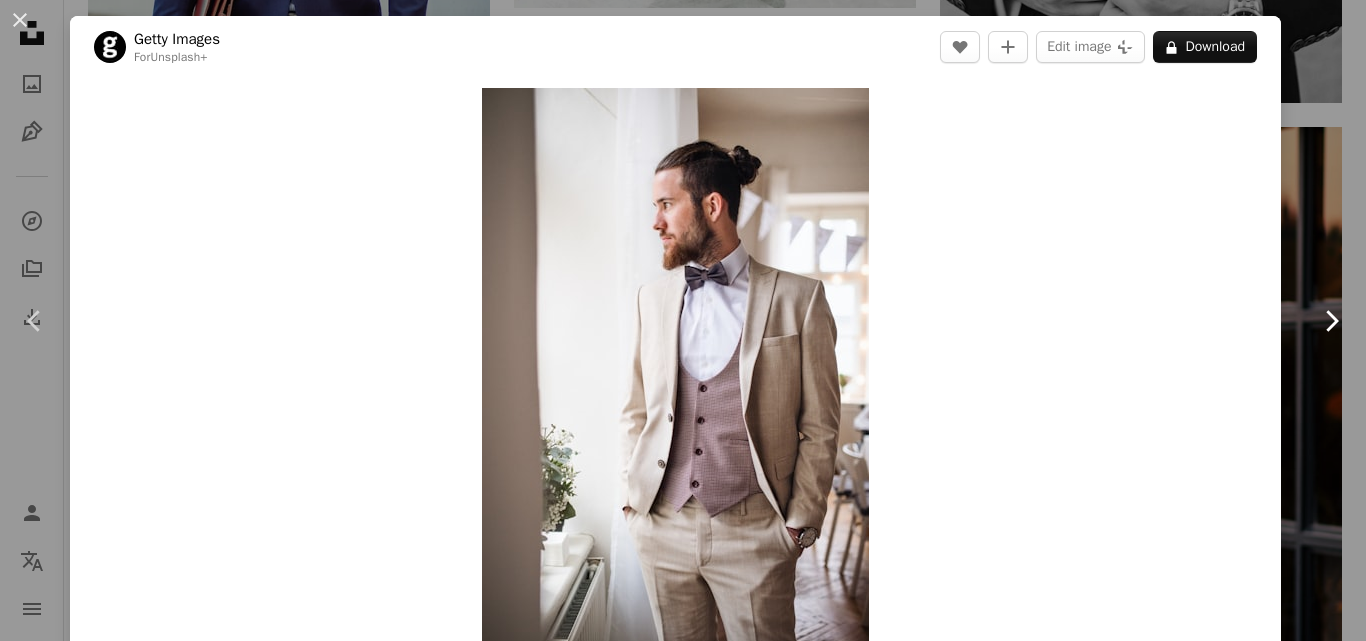 click on "Chevron right" 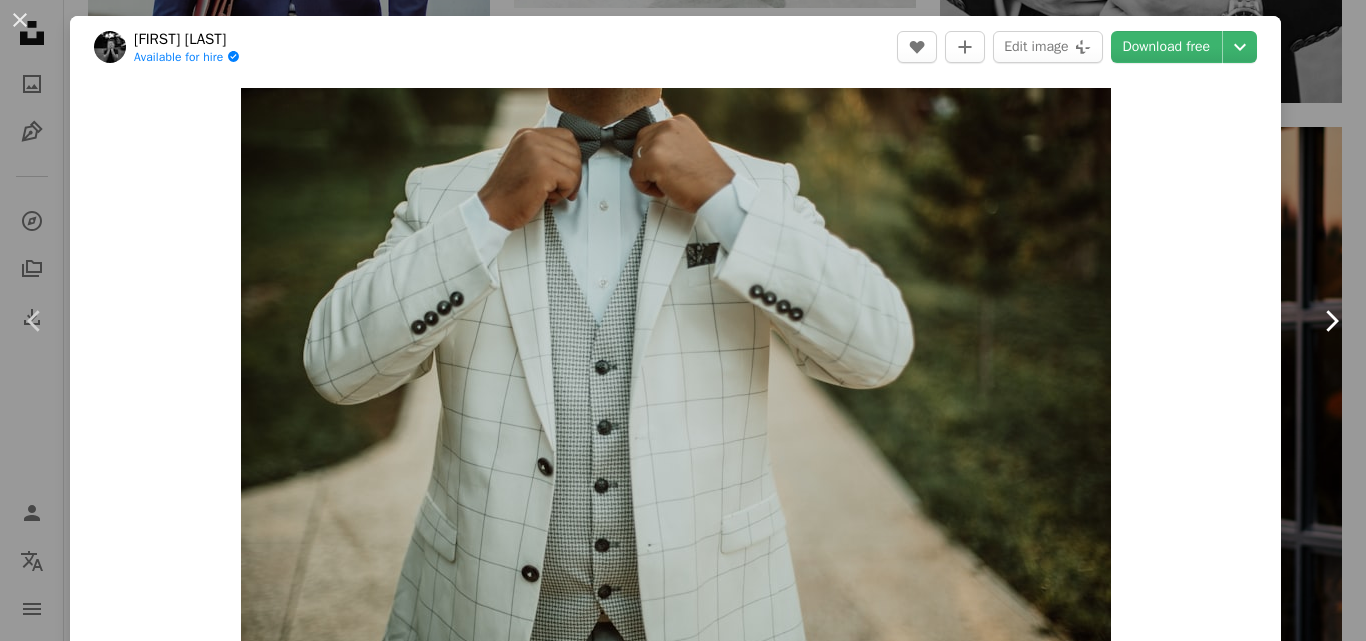 click on "Chevron right" 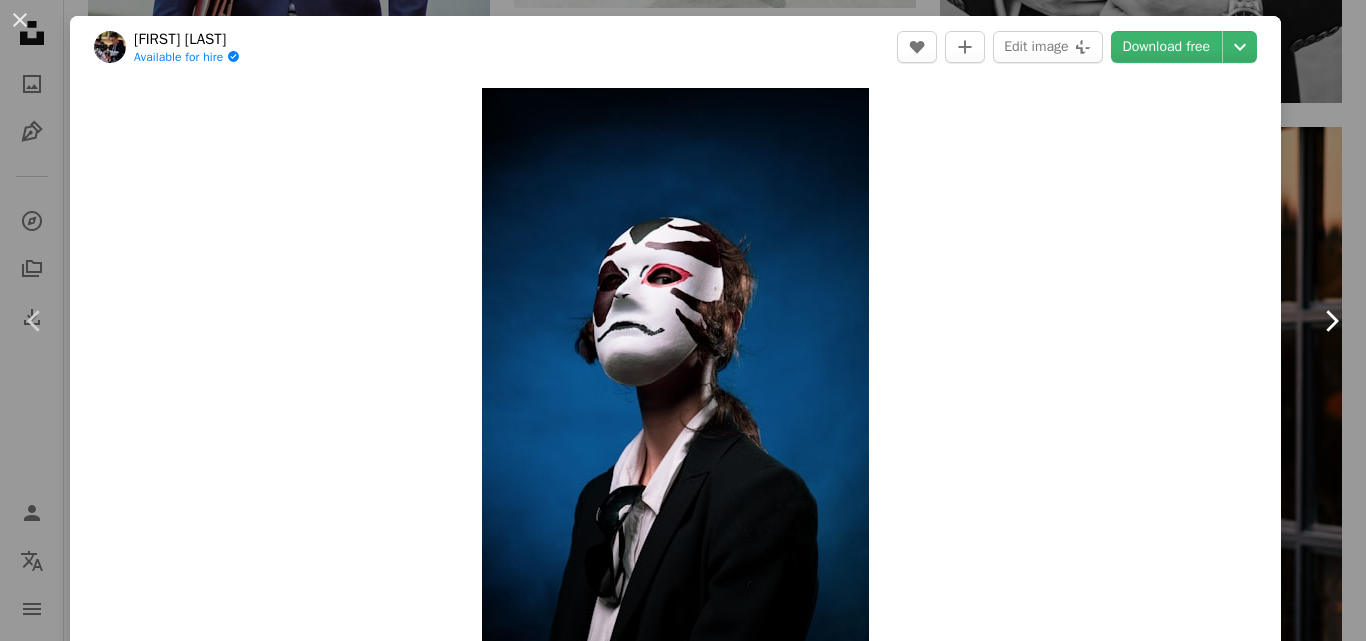 click on "Chevron right" 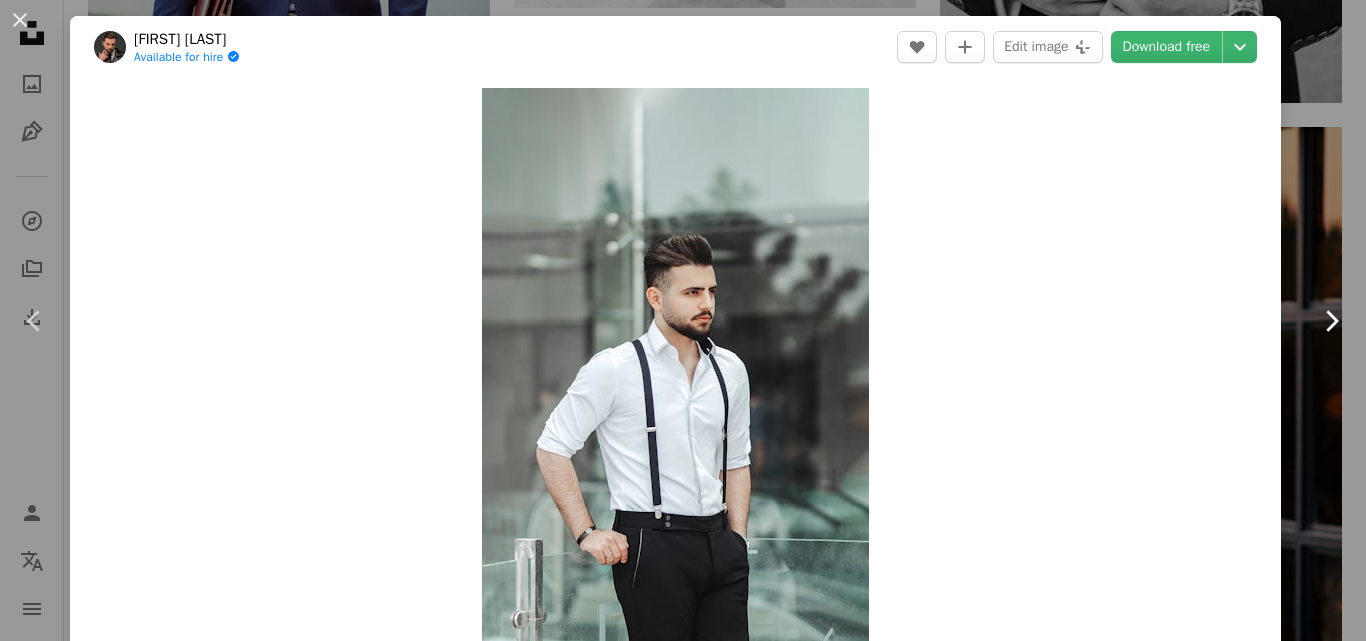 click on "Chevron right" 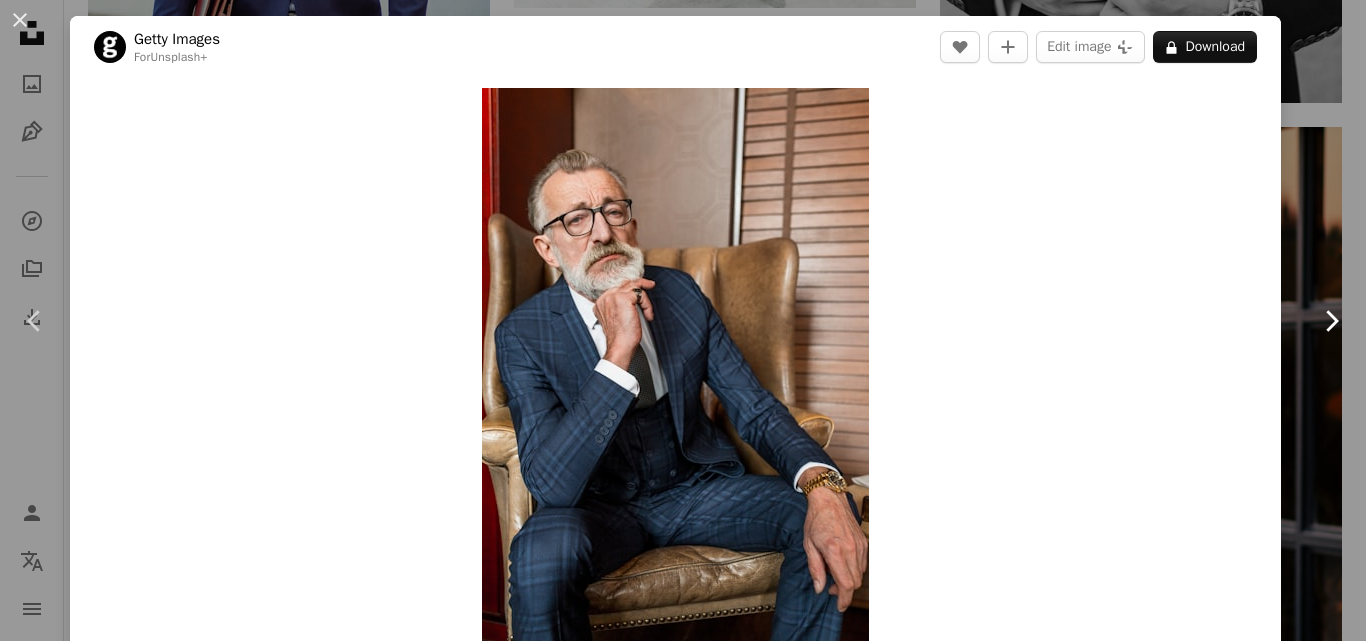 click on "Chevron right" 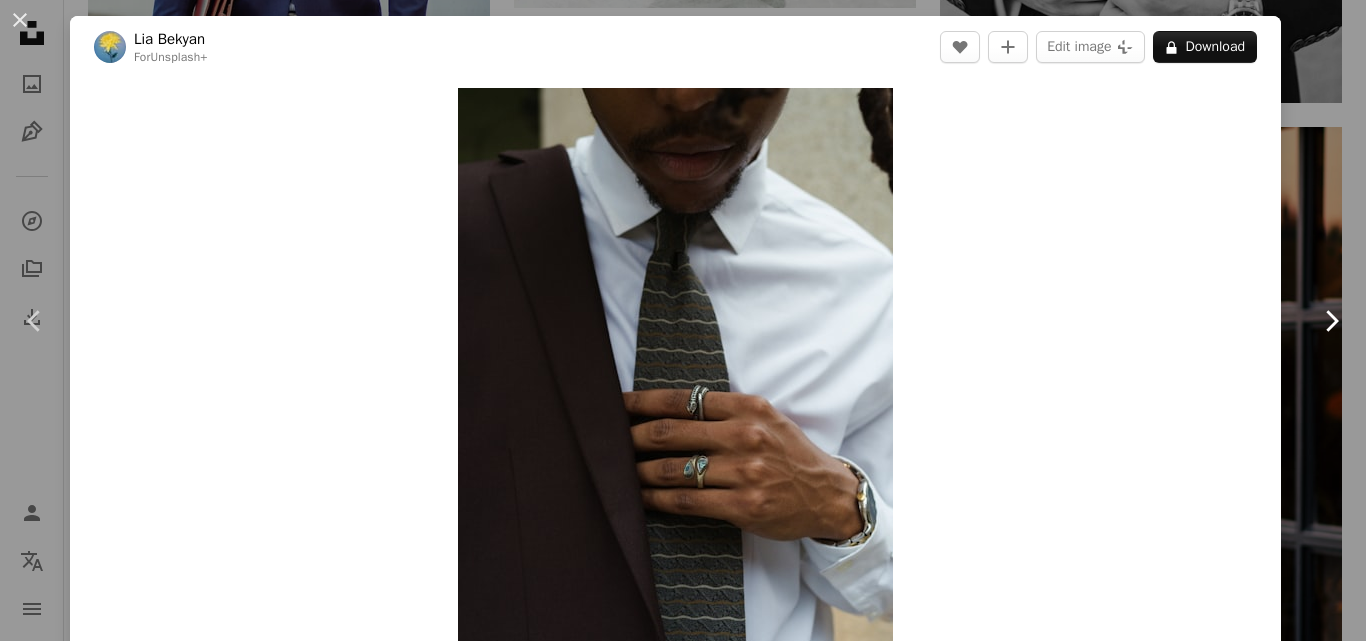 click on "Chevron right" 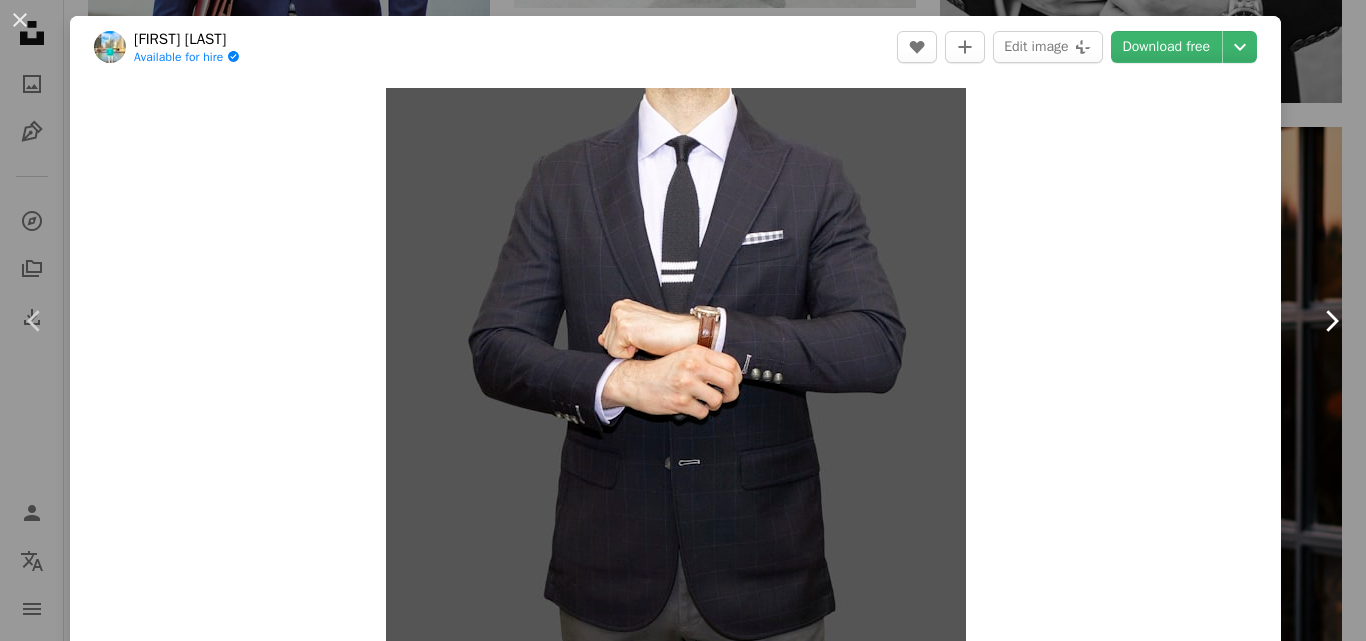 click on "Chevron right" 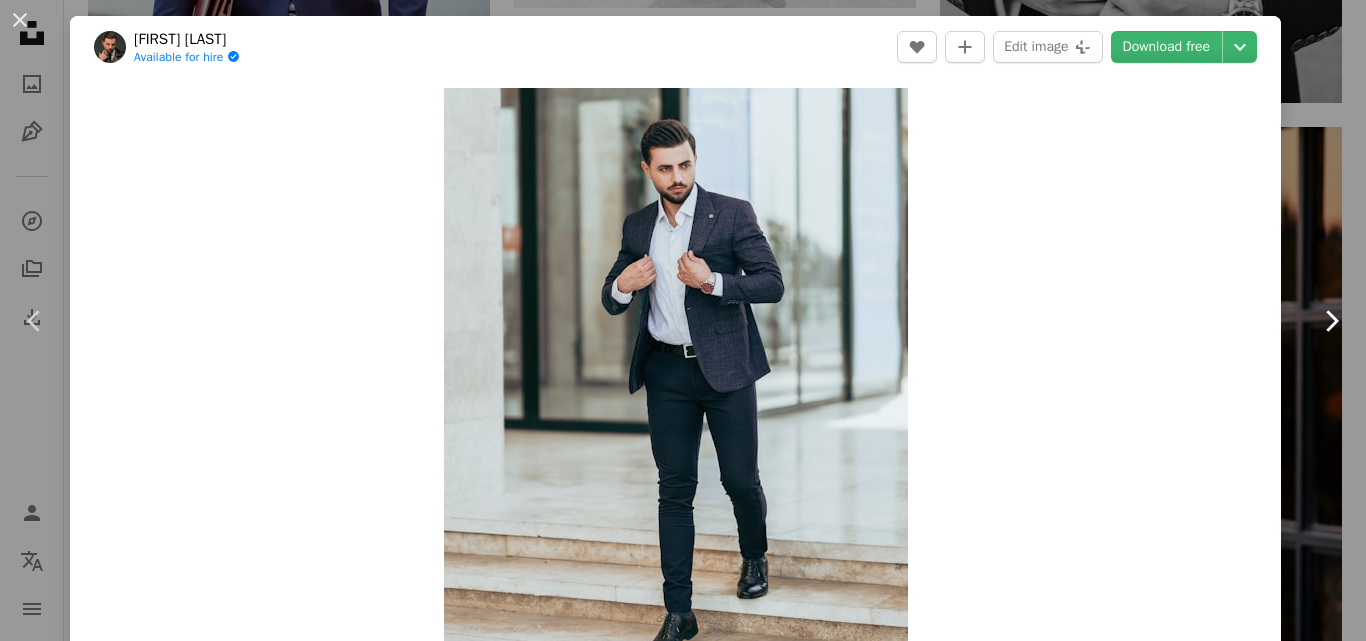 click on "Chevron right" 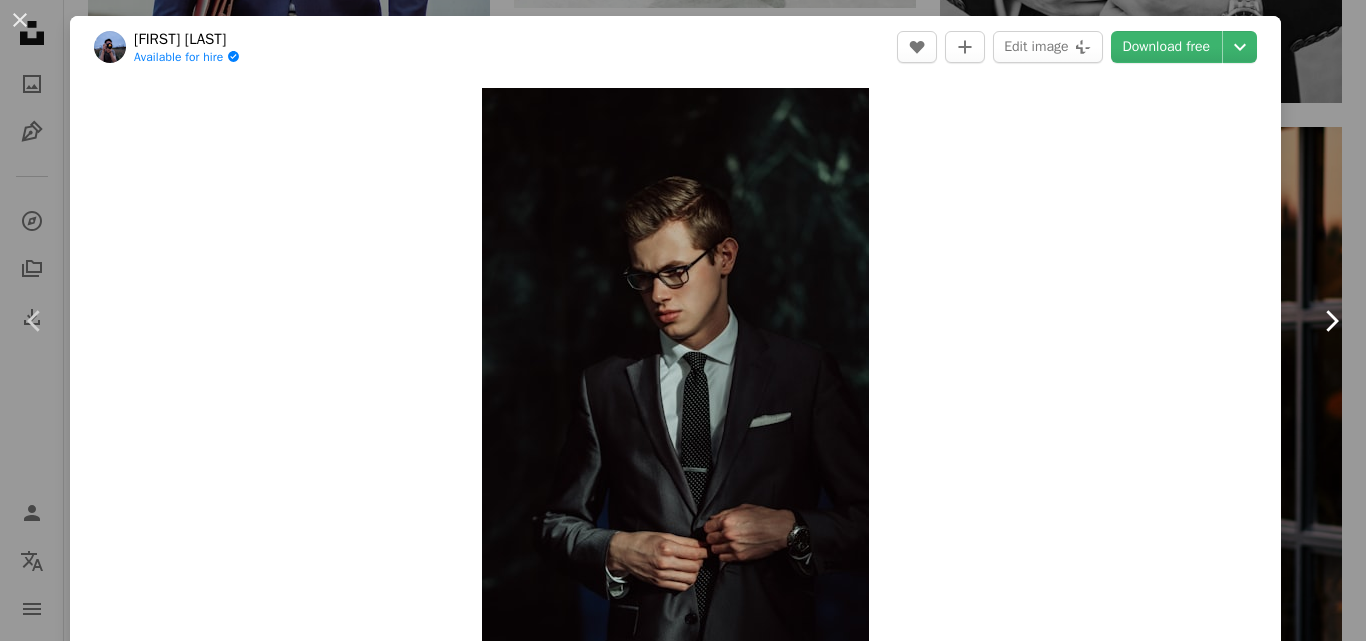 click on "Chevron right" 